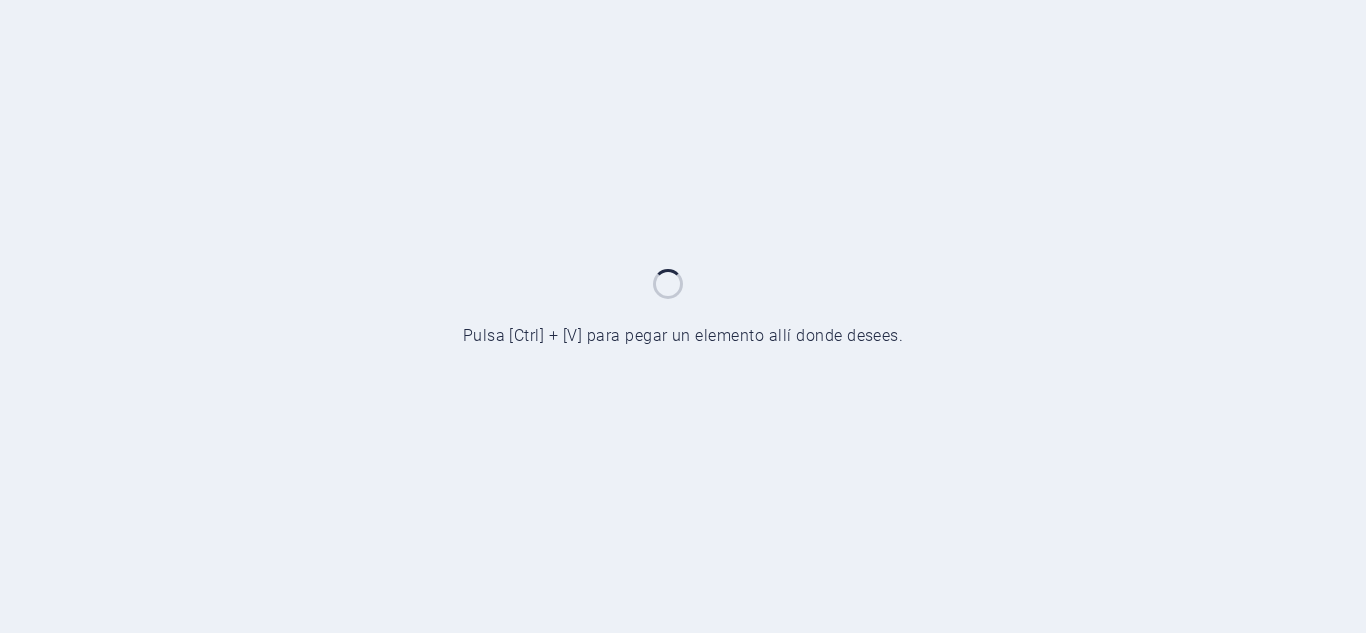 scroll, scrollTop: 0, scrollLeft: 0, axis: both 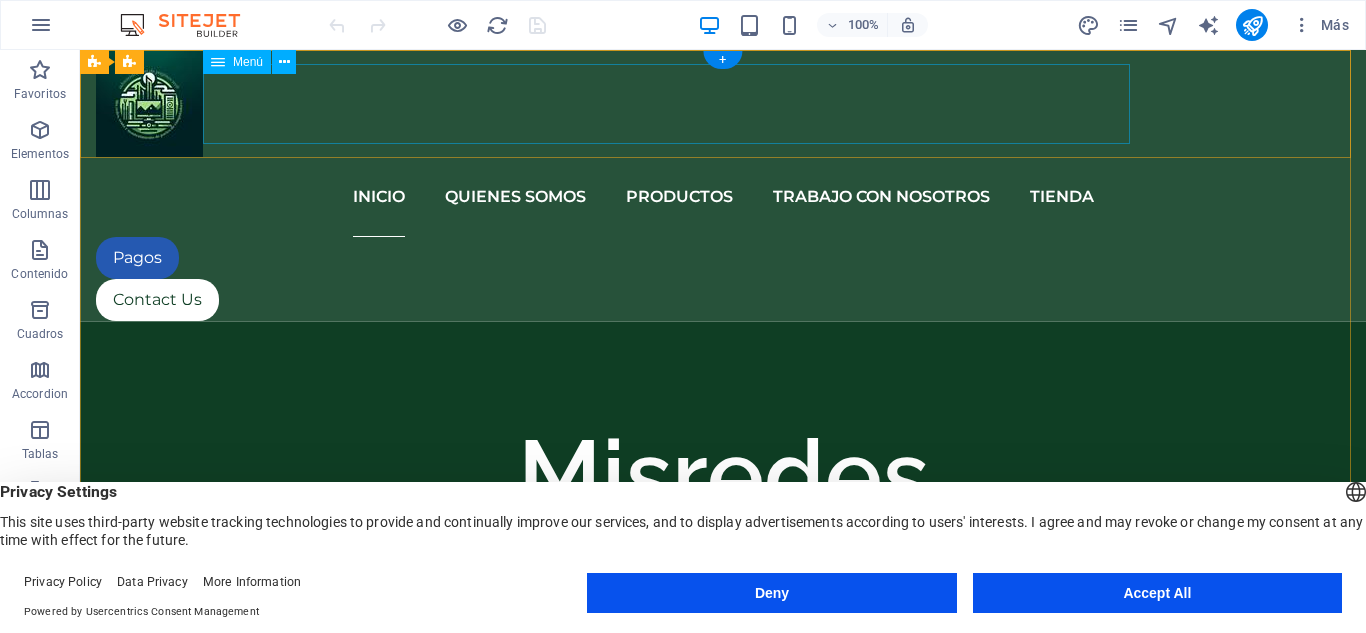 click on "iNICIO QUIENES SOMOS PRODUCTOS TRABAJO CON NOSOTROS TIENDA" at bounding box center (723, 197) 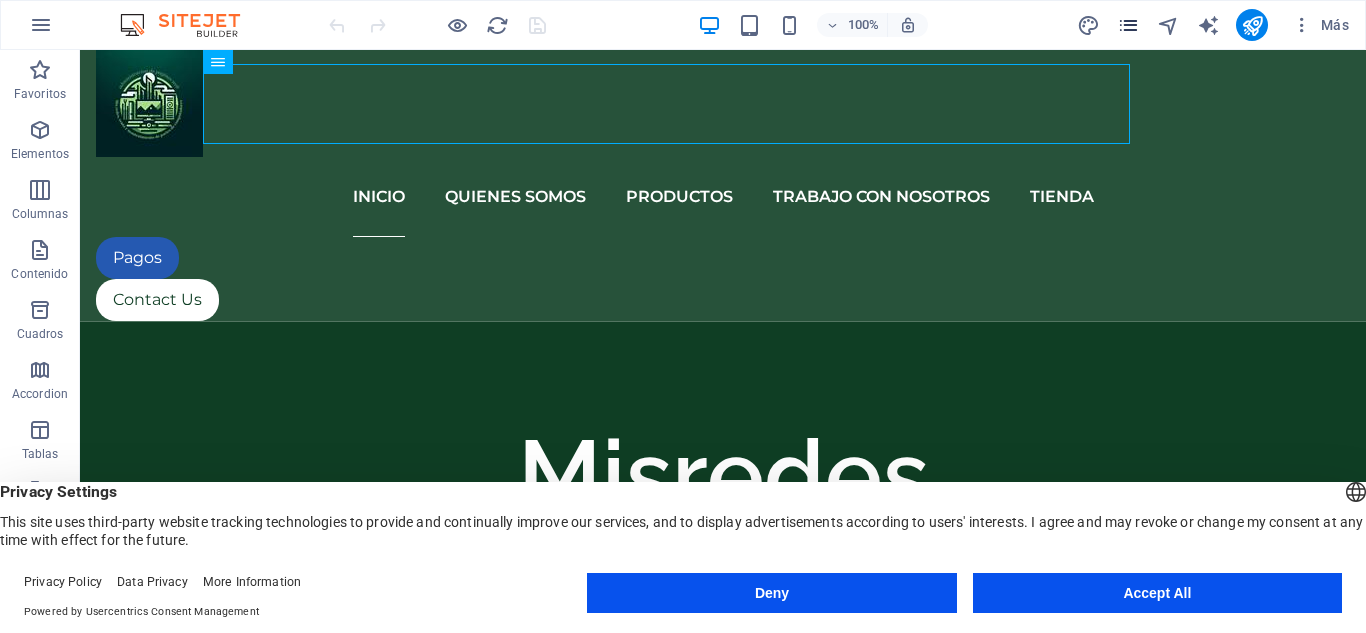 click at bounding box center [1128, 25] 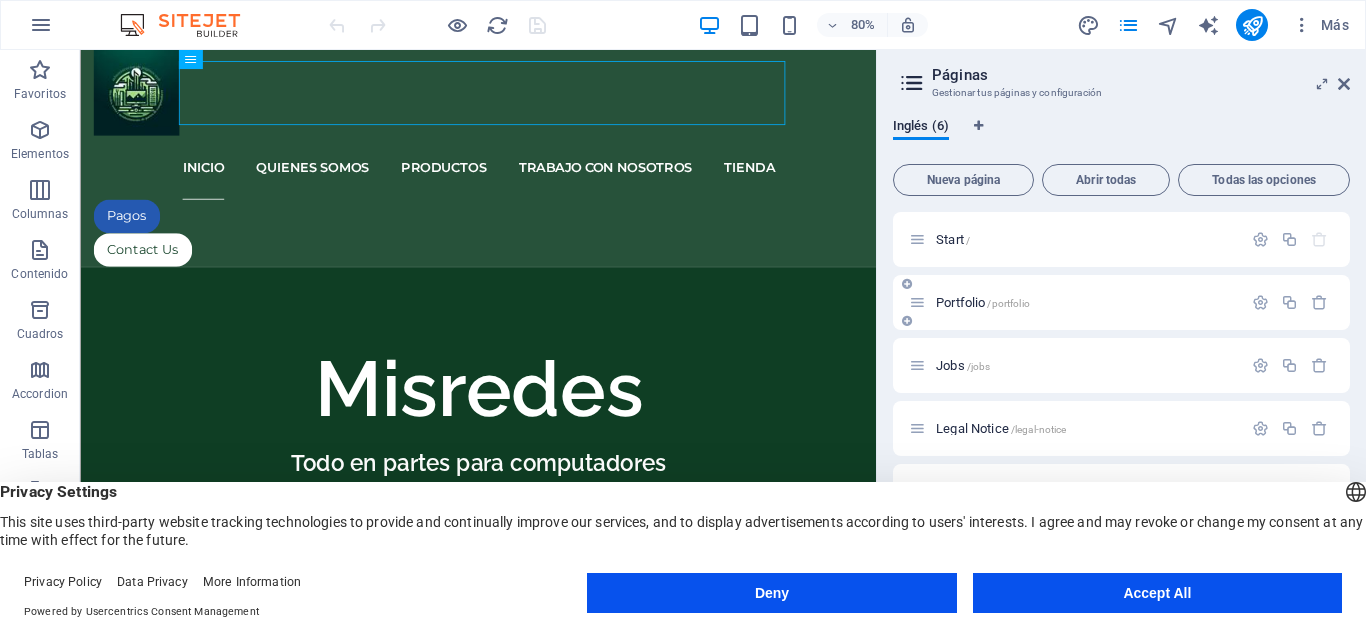 click on "Portfolio /portfolio" at bounding box center [983, 302] 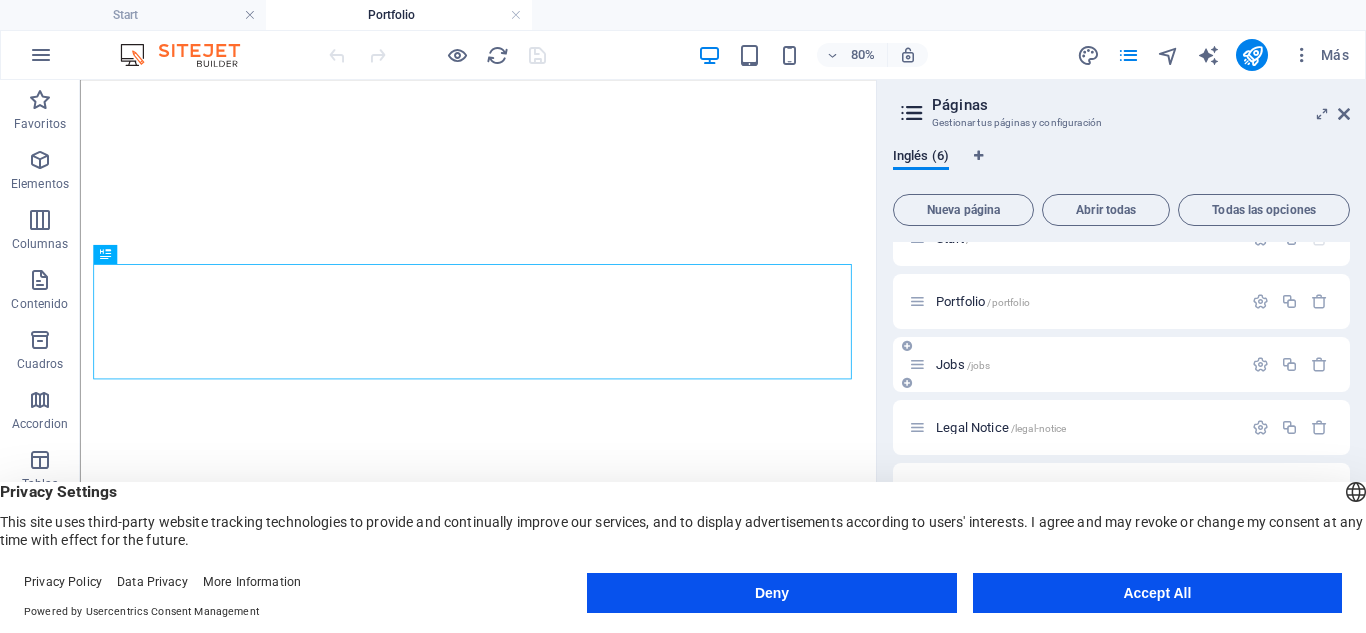 scroll, scrollTop: 35, scrollLeft: 0, axis: vertical 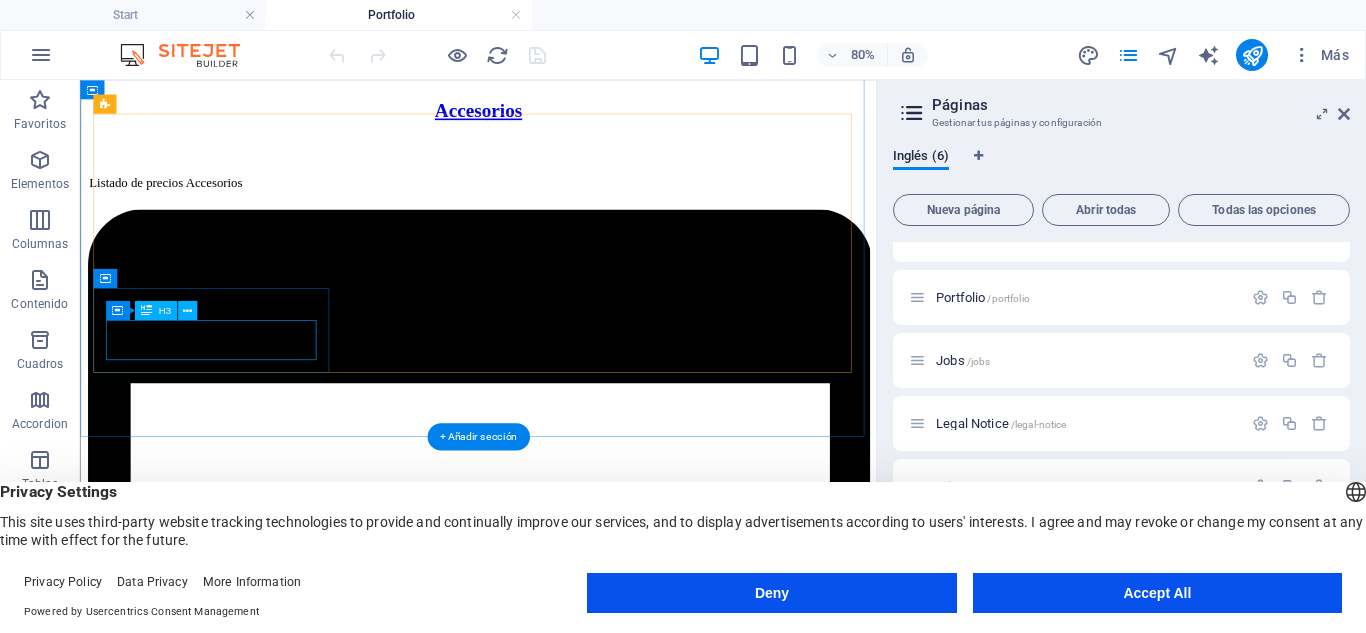 click on "Servicios" at bounding box center (577, 5077) 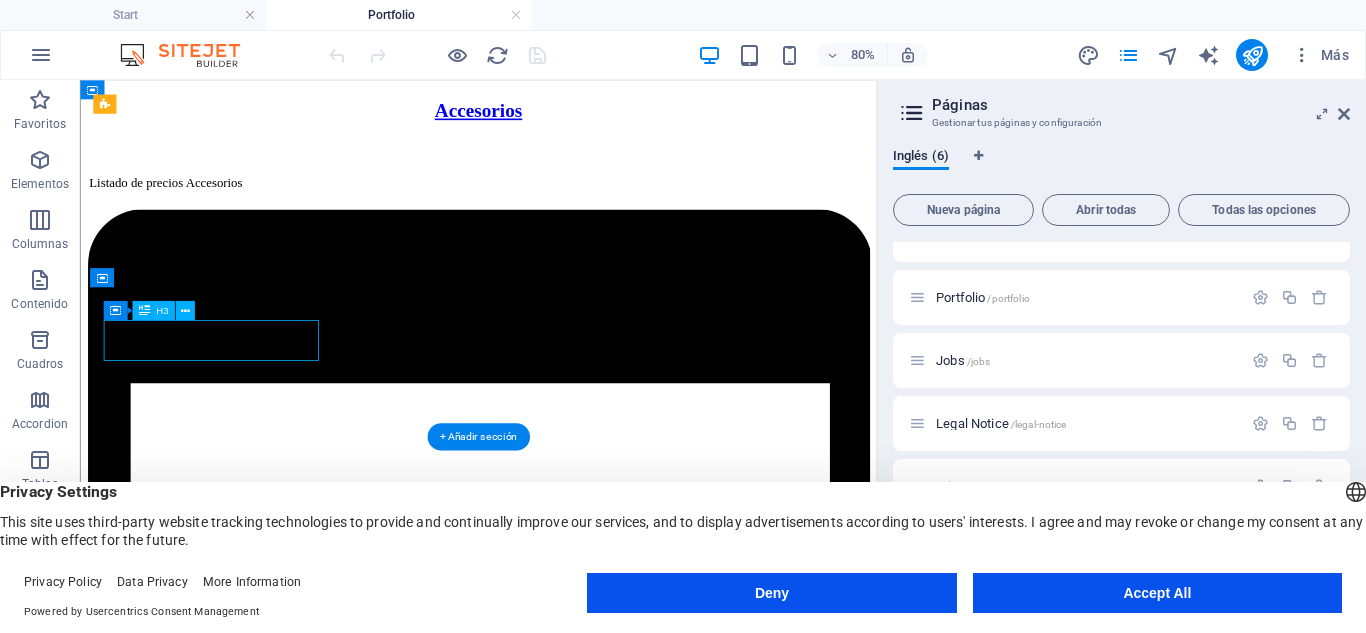 click on "Servicios" at bounding box center [577, 5077] 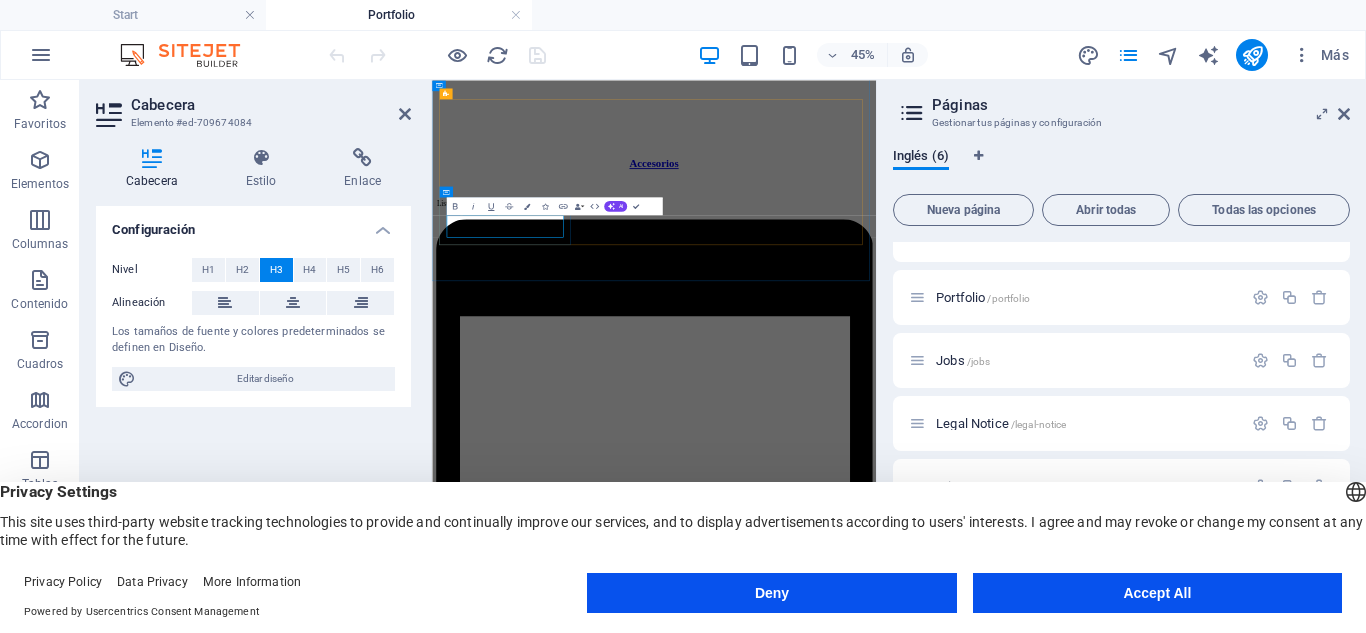 click on "Servicios" at bounding box center (925, 5185) 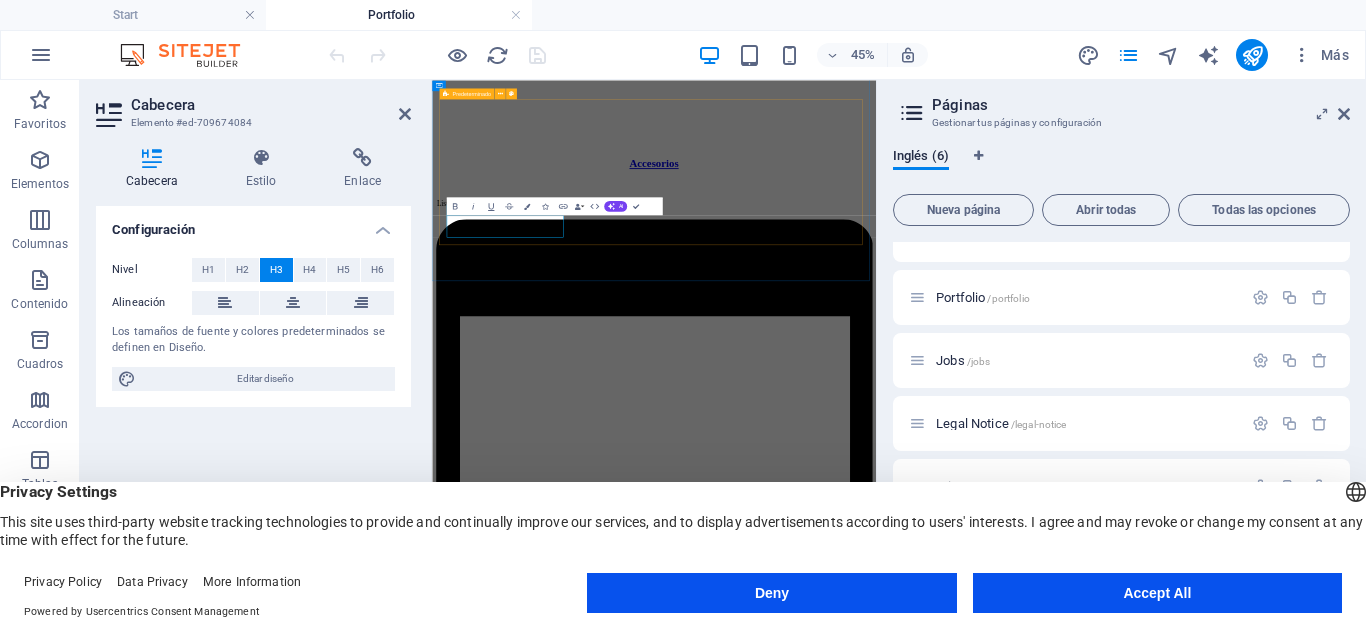 drag, startPoint x: 1074, startPoint y: 331, endPoint x: 1234, endPoint y: 221, distance: 194.16487 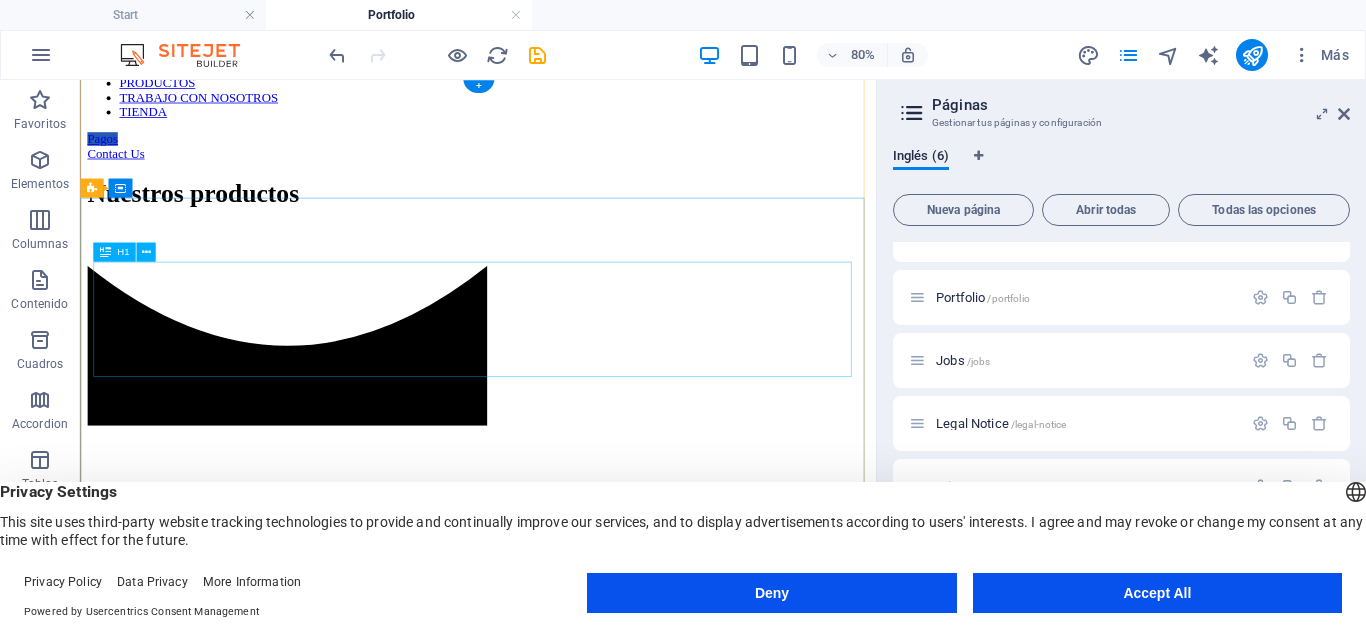 scroll, scrollTop: 0, scrollLeft: 0, axis: both 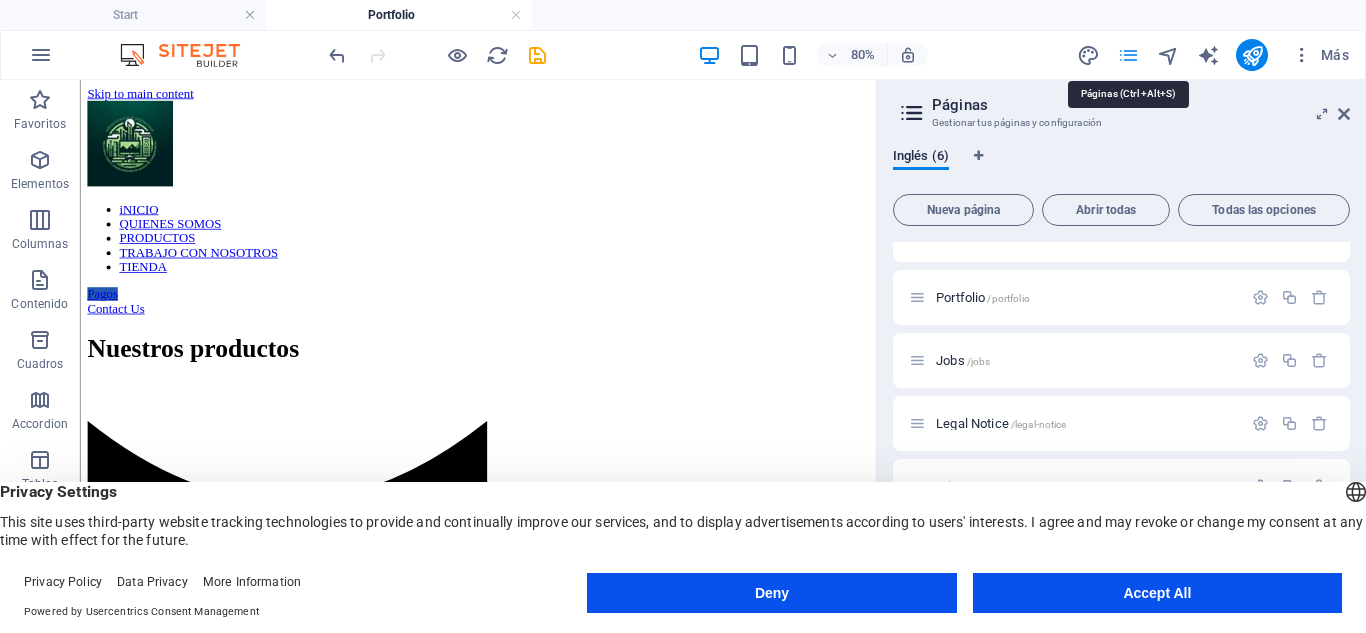 click at bounding box center (1128, 55) 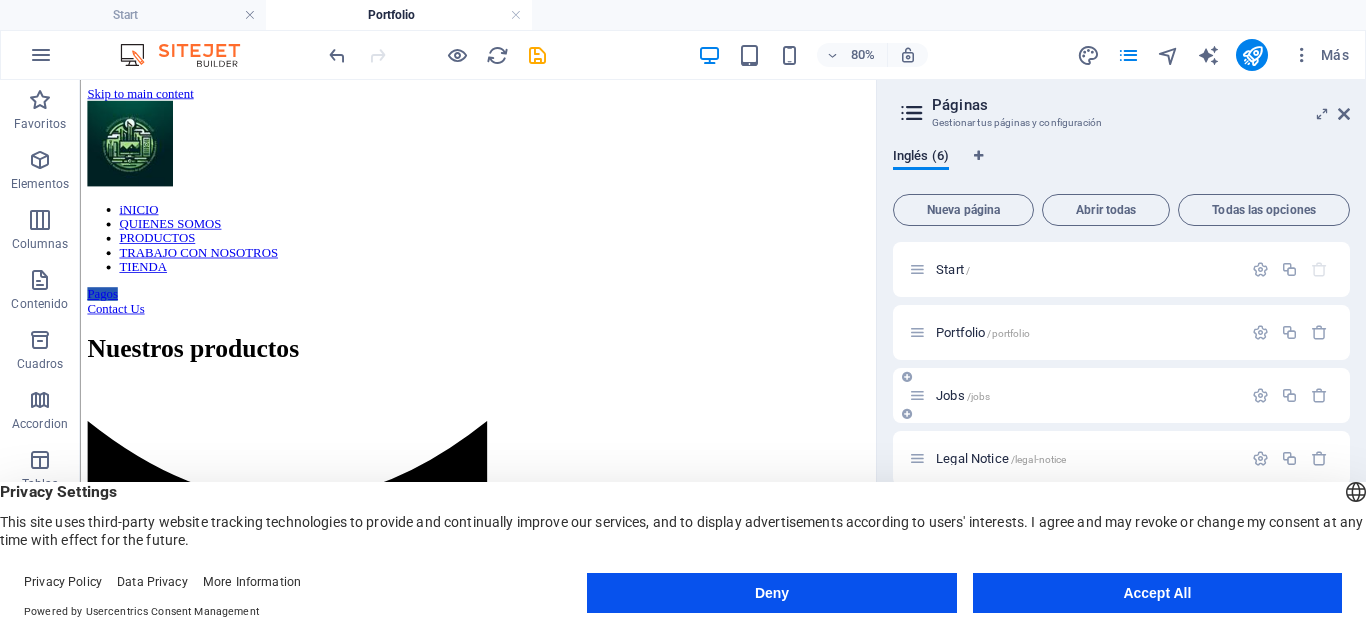 scroll, scrollTop: 35, scrollLeft: 0, axis: vertical 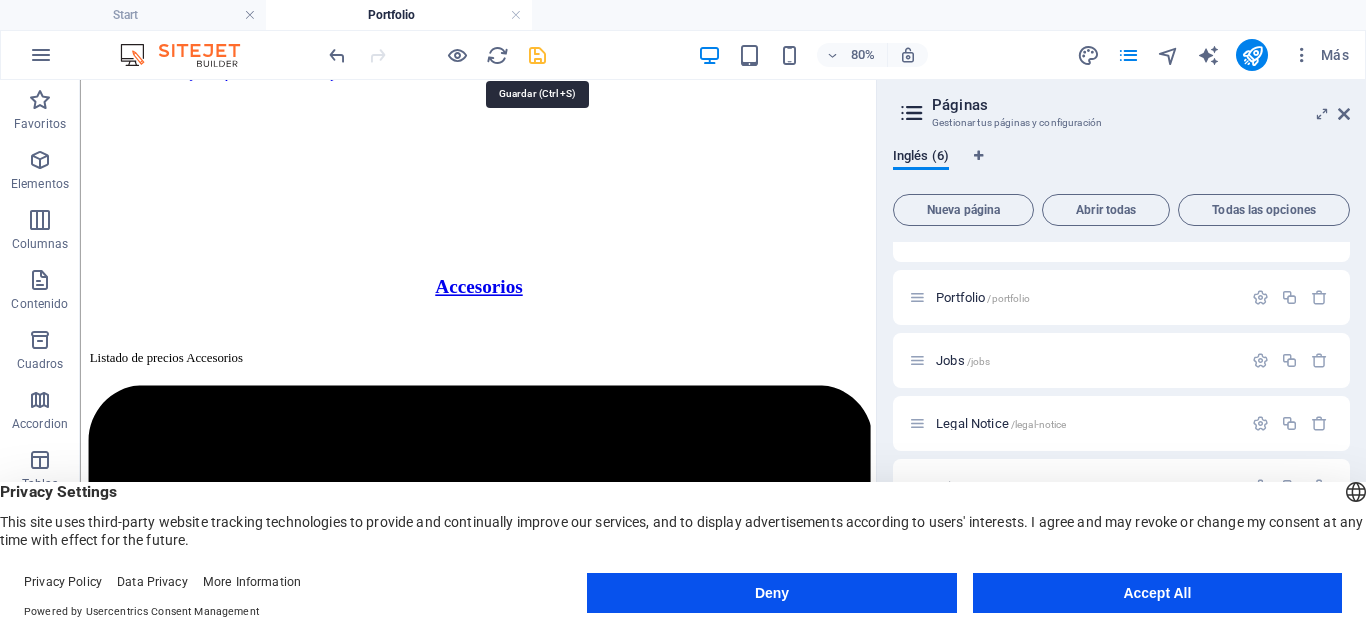 click at bounding box center [537, 55] 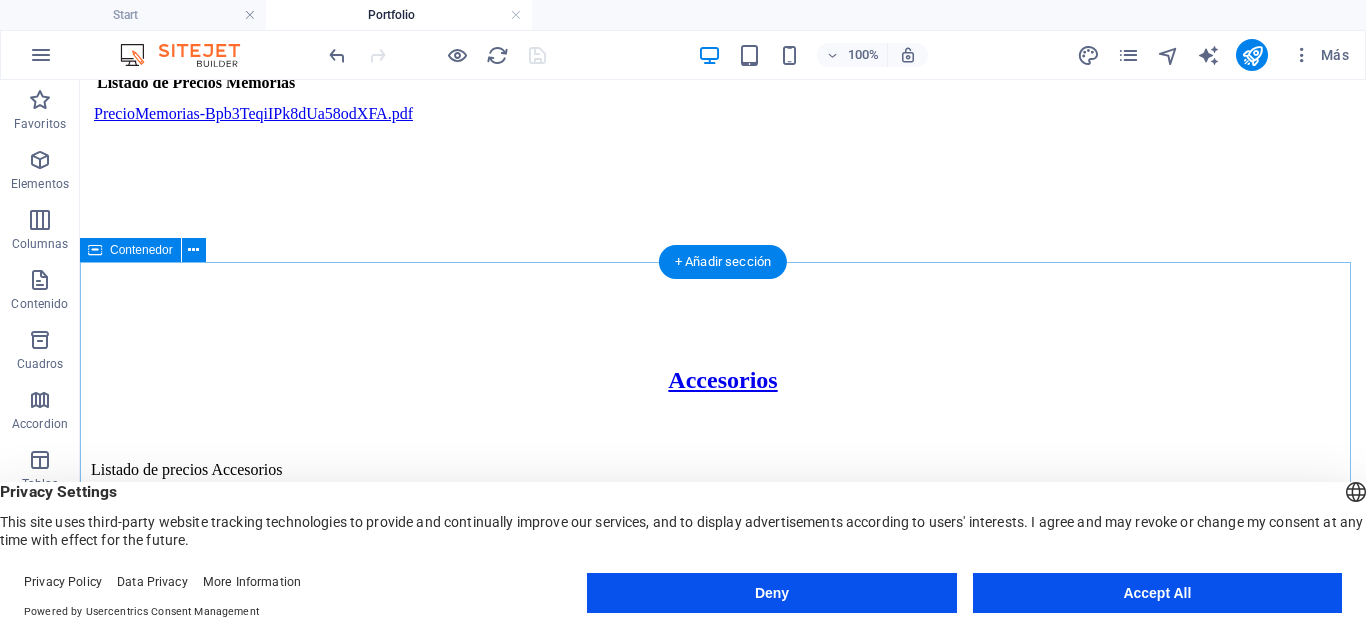 scroll, scrollTop: 1438, scrollLeft: 0, axis: vertical 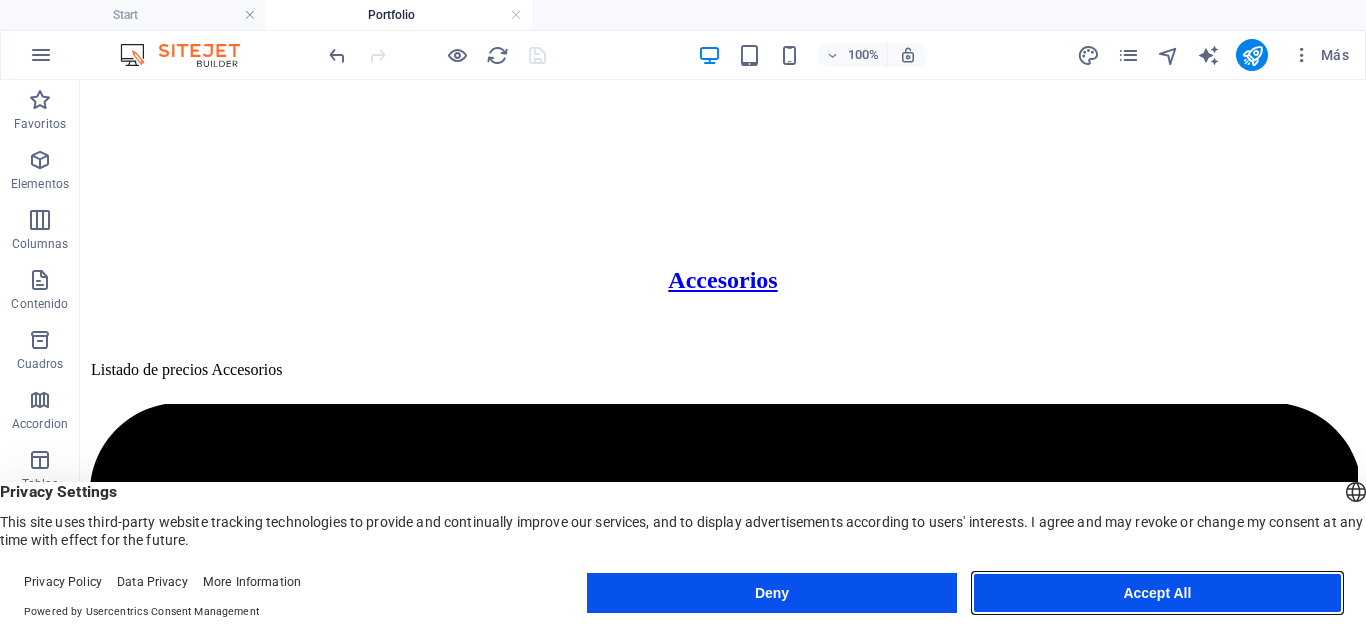 click on "Accept All" at bounding box center (1157, 593) 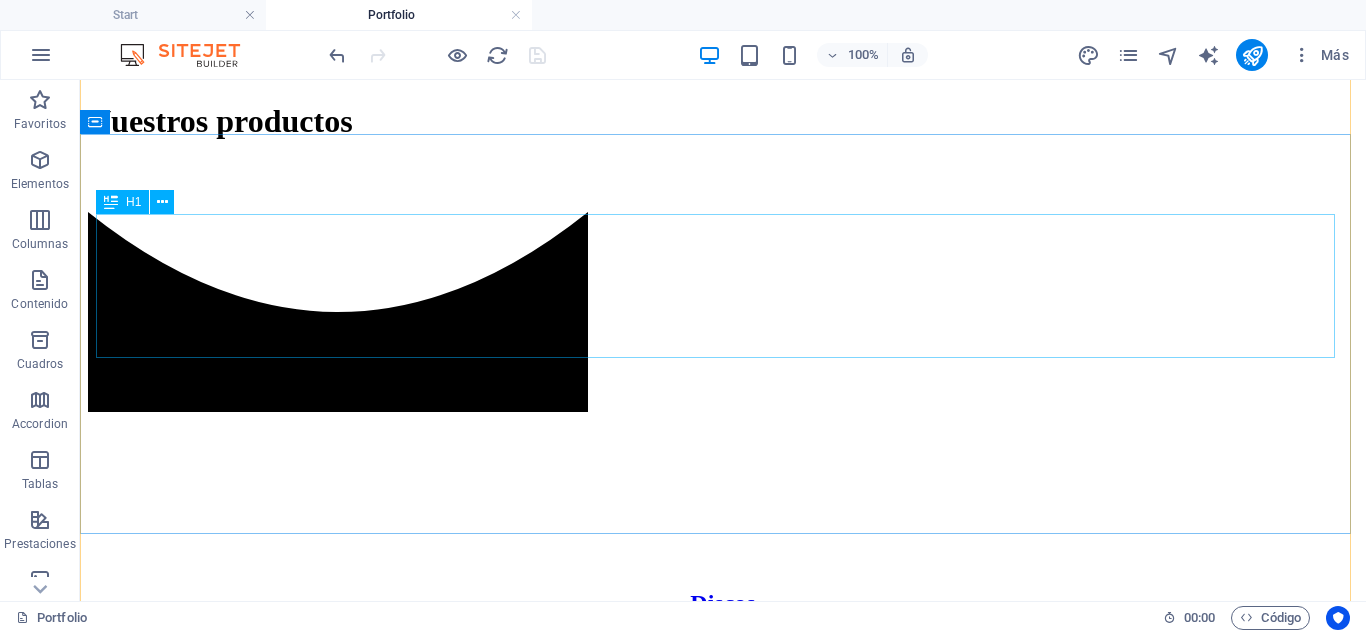 scroll, scrollTop: 300, scrollLeft: 0, axis: vertical 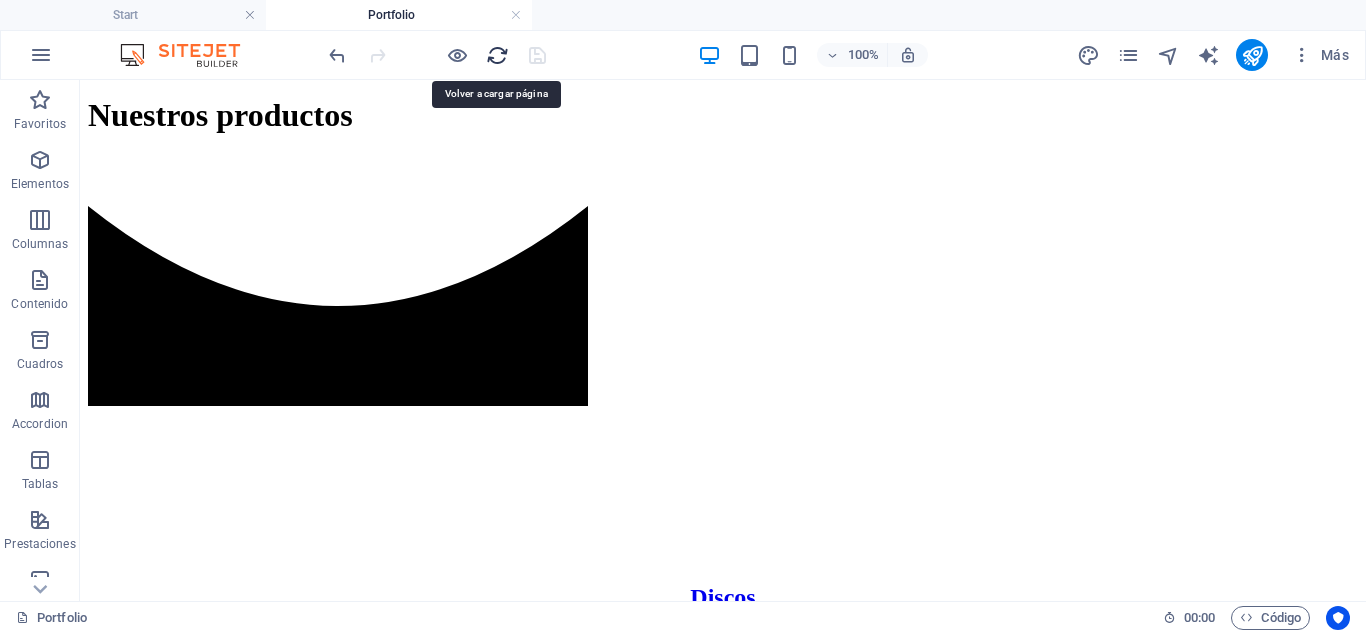 click at bounding box center (497, 55) 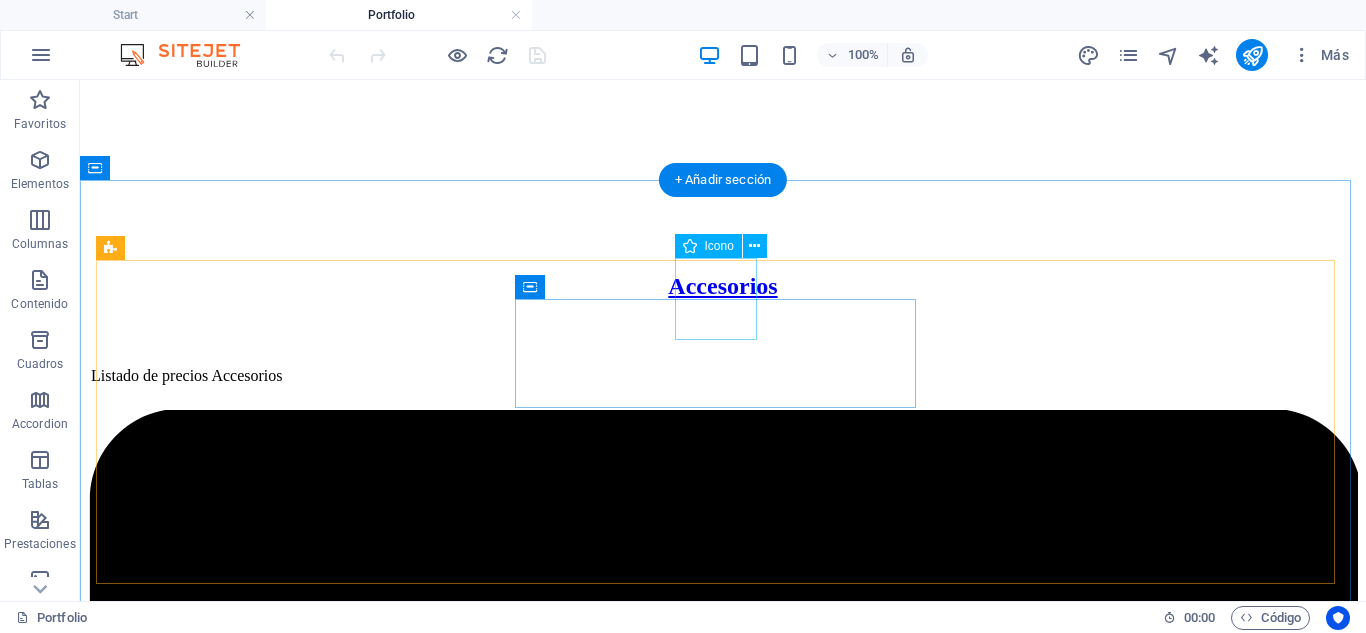 scroll, scrollTop: 1400, scrollLeft: 0, axis: vertical 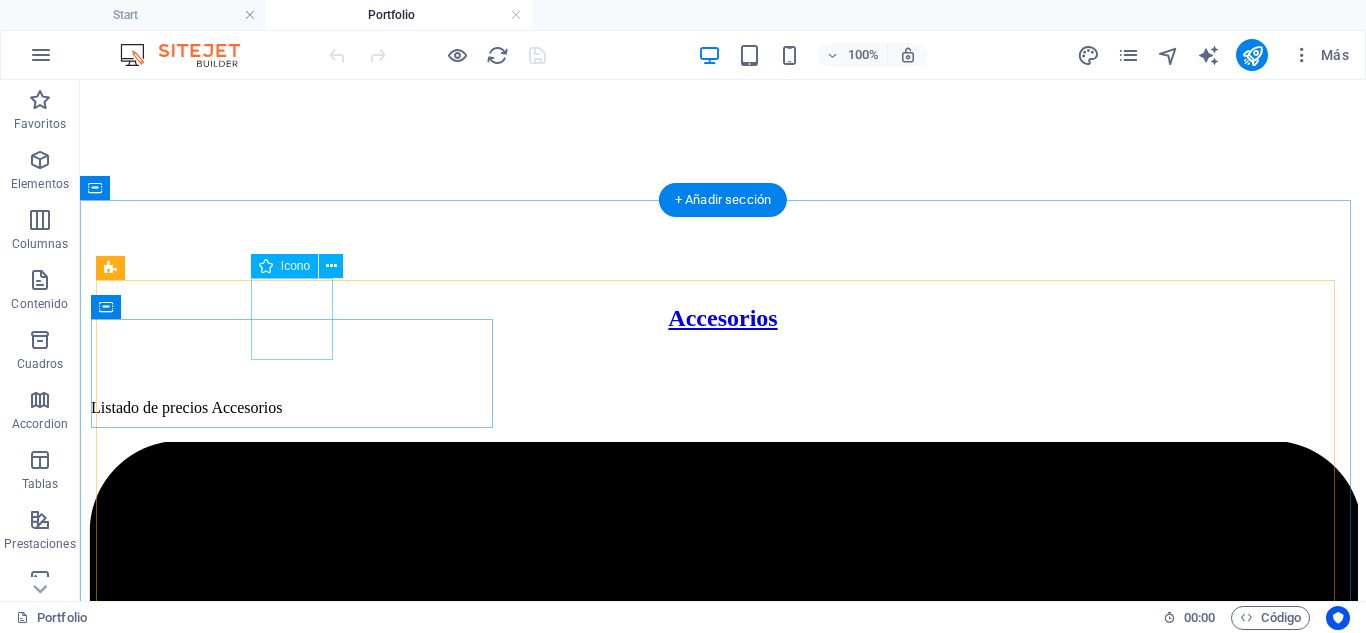 click at bounding box center (723, 1606) 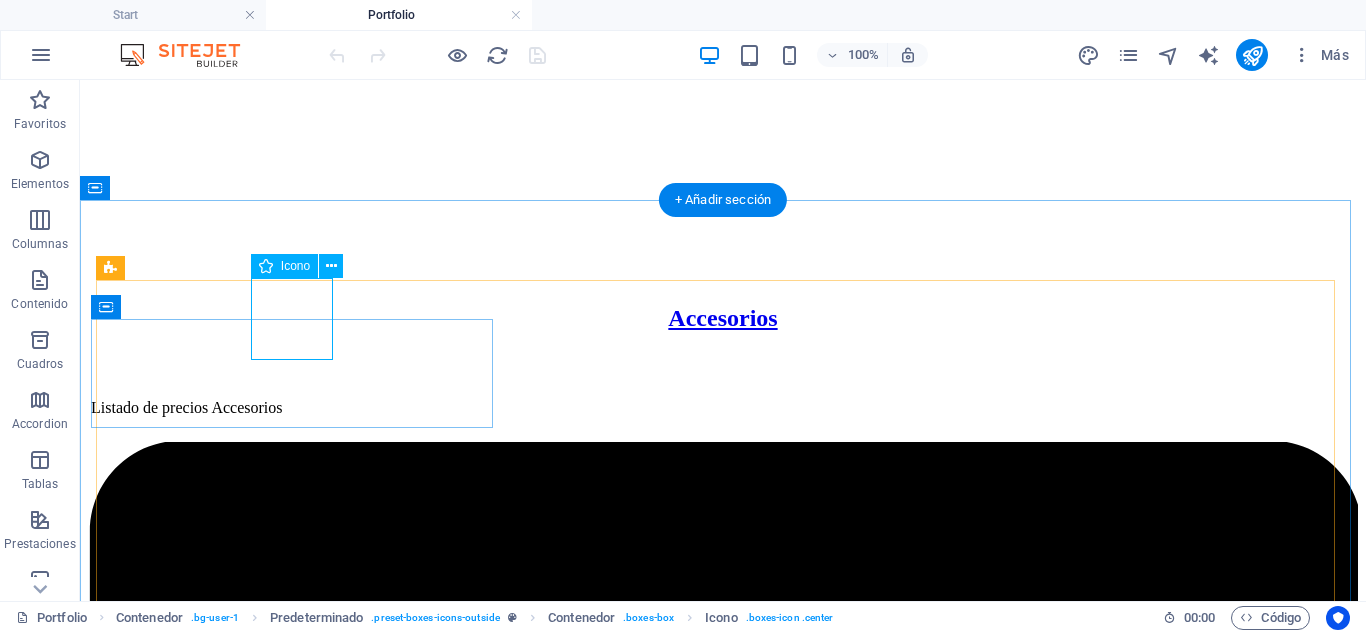 click at bounding box center [723, 1606] 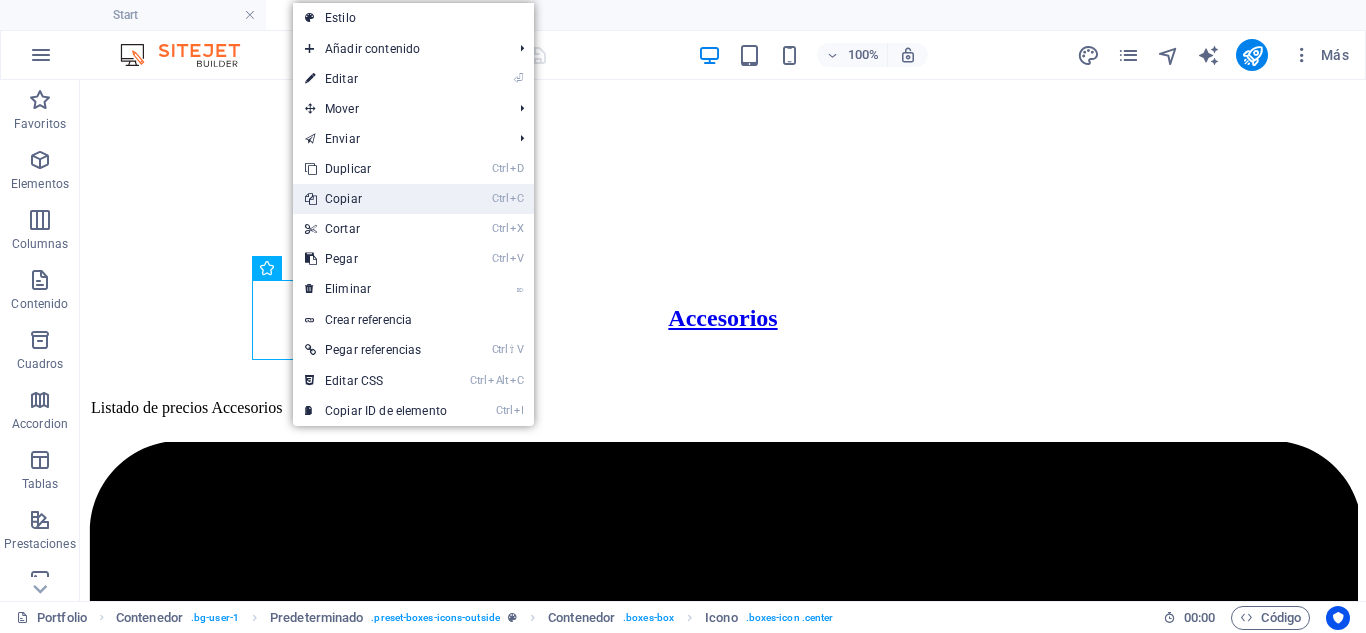 click on "Ctrl C  Copiar" at bounding box center (376, 199) 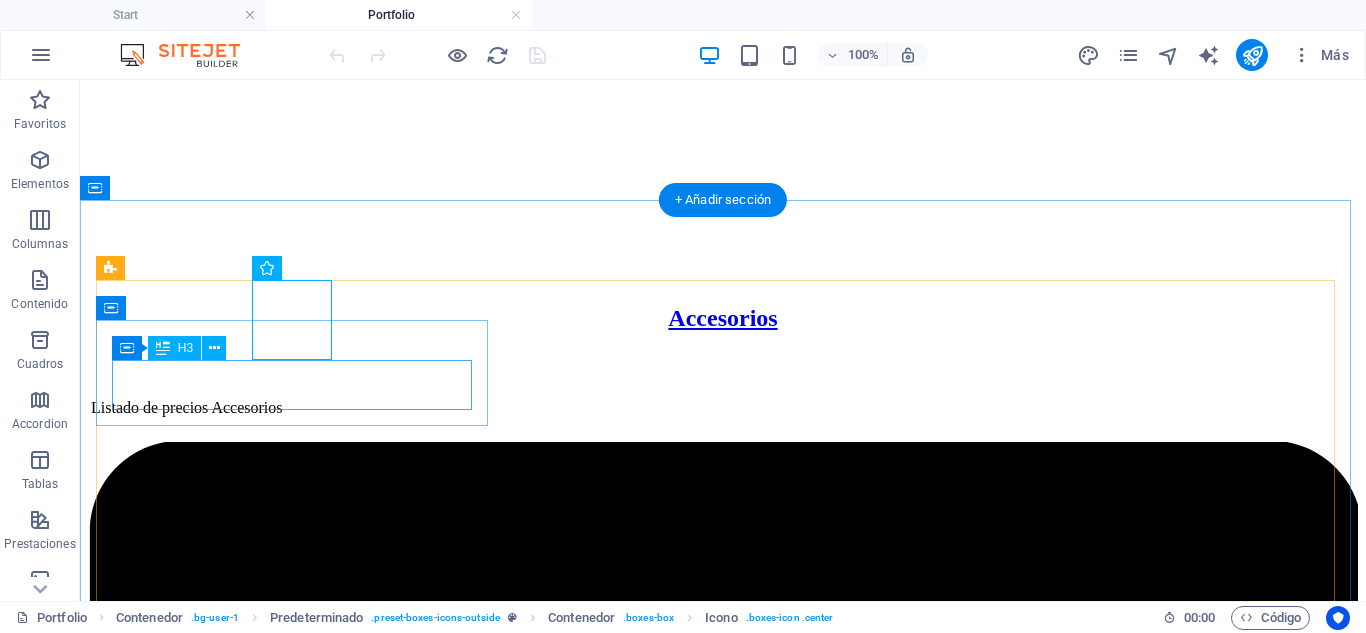 click on "Celulares" at bounding box center (723, 2801) 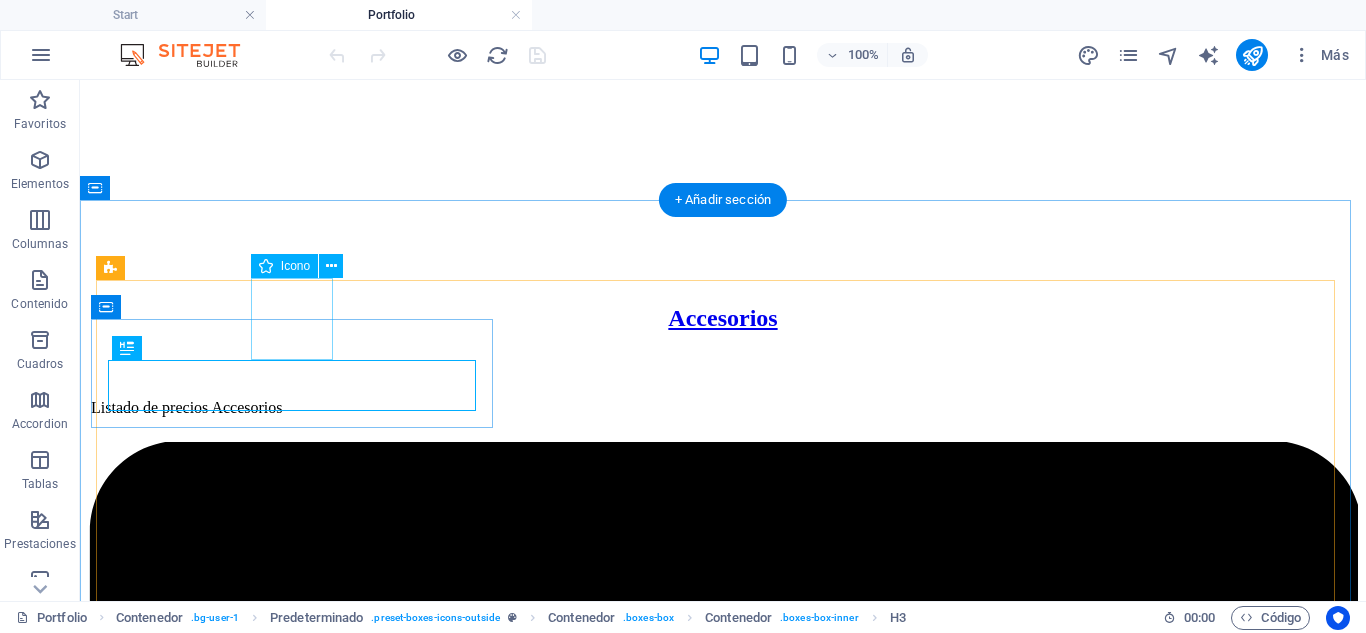 click at bounding box center [723, 1606] 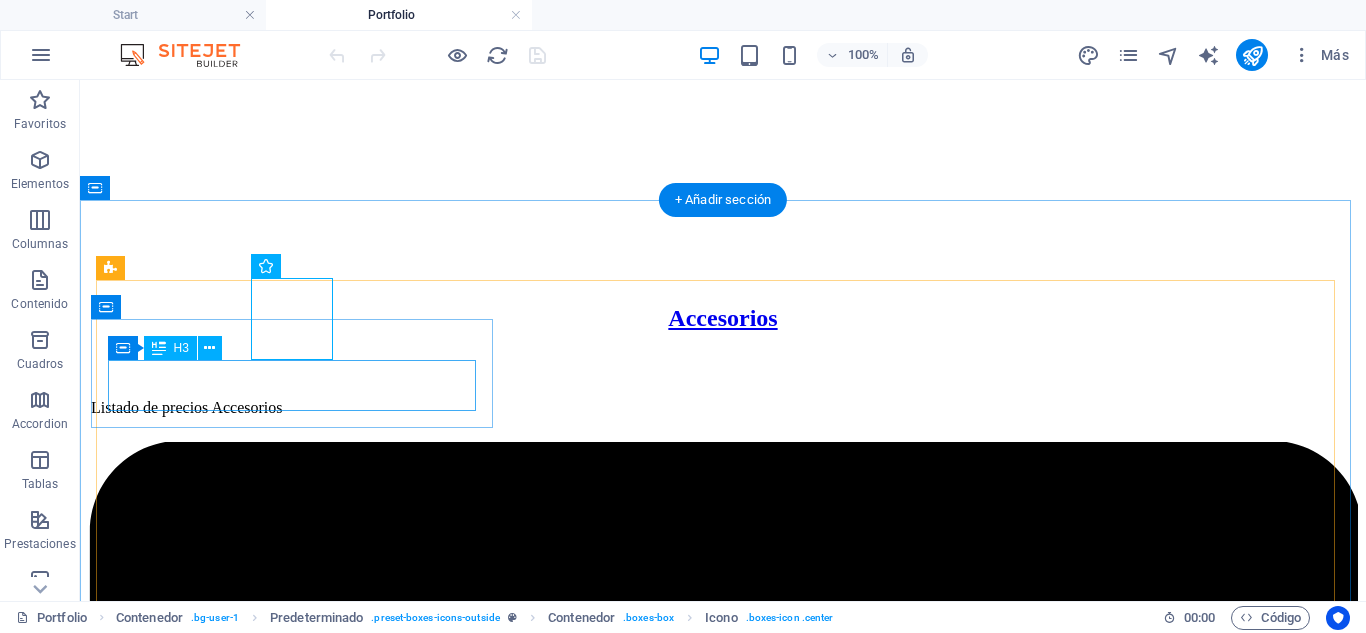click on "Celulares" at bounding box center (723, 2801) 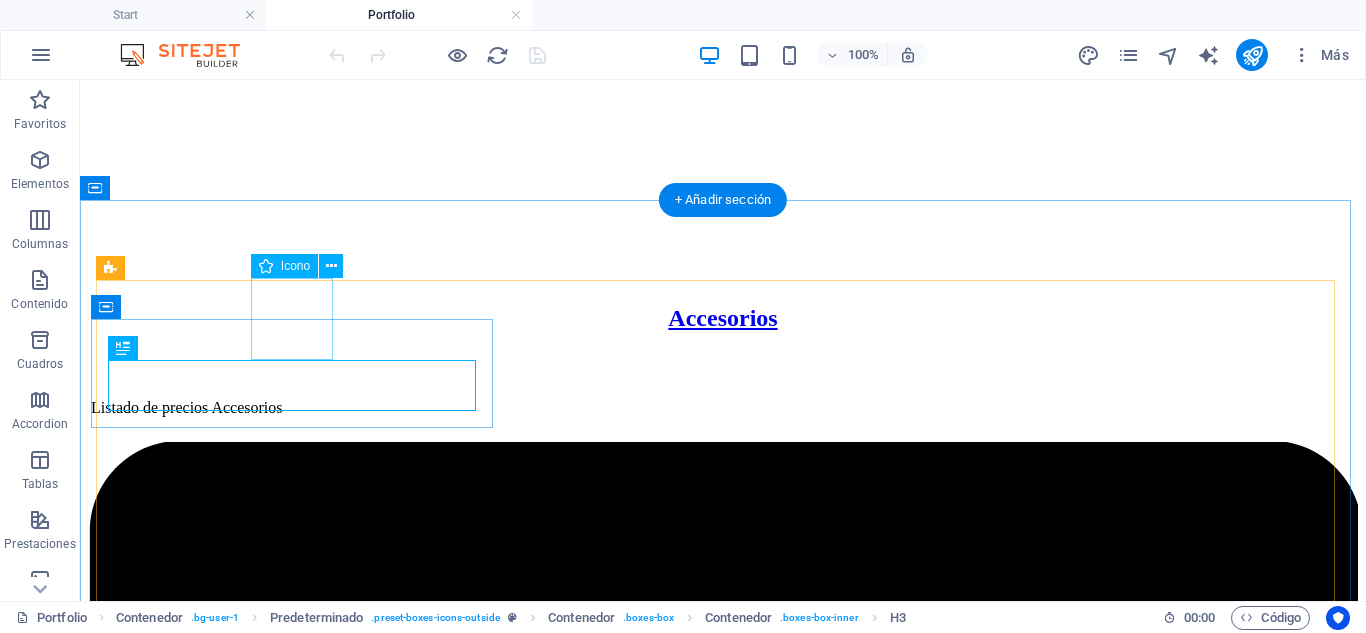 click at bounding box center [723, 1606] 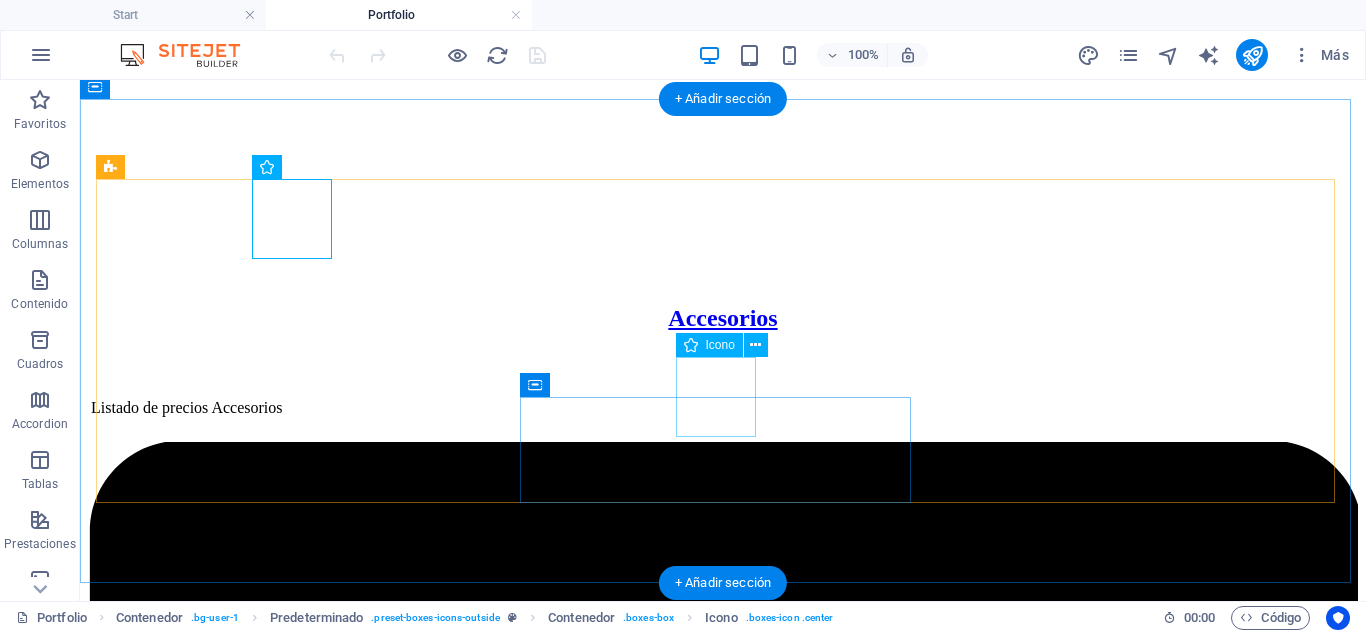 scroll, scrollTop: 1600, scrollLeft: 0, axis: vertical 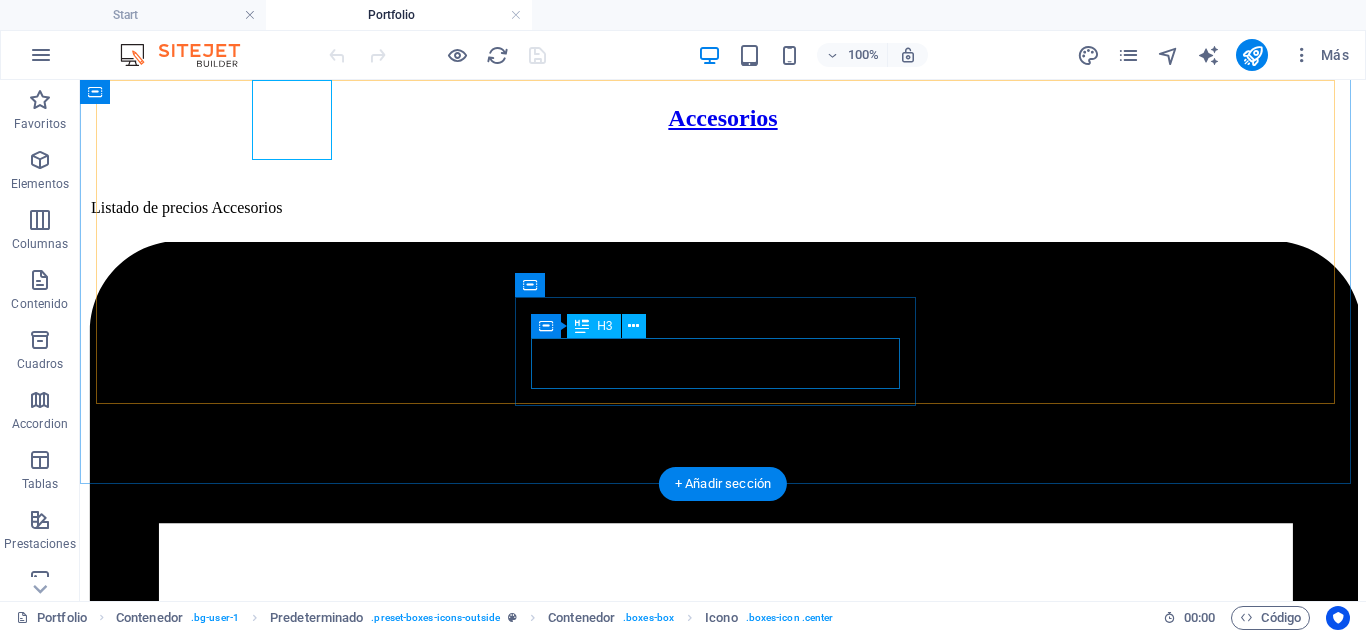 click on "Instalaciones" at bounding box center (723, 7788) 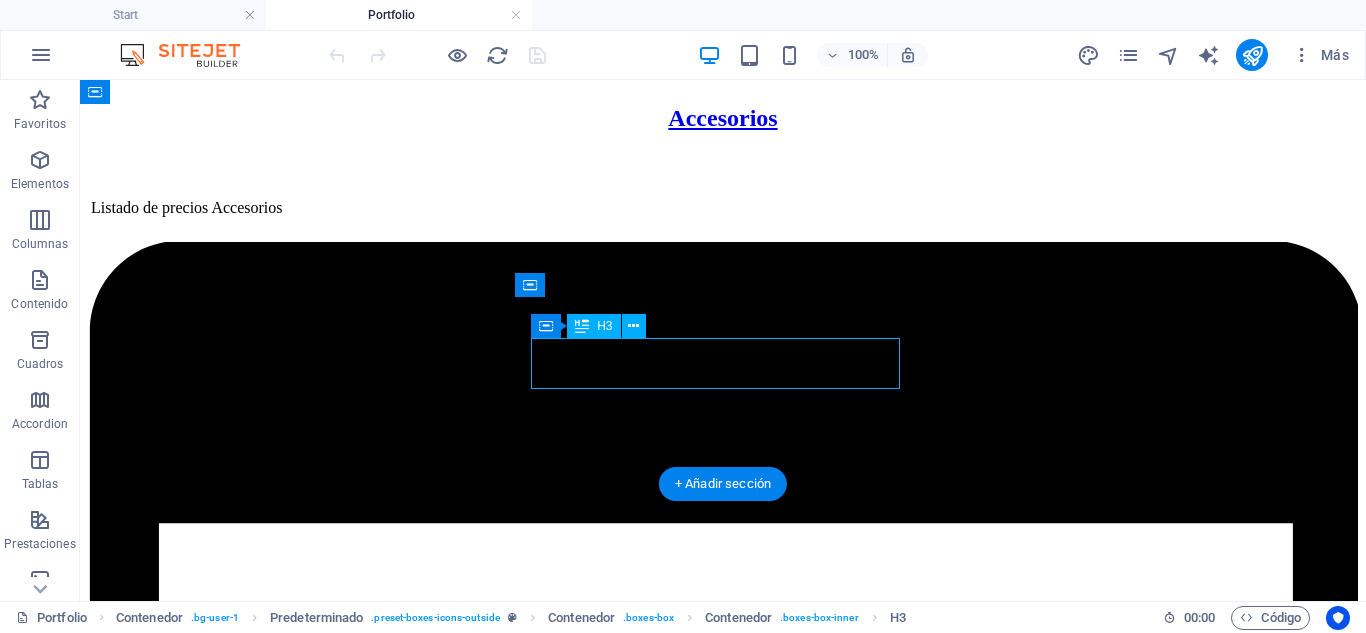 click on "Instalaciones" at bounding box center [723, 7788] 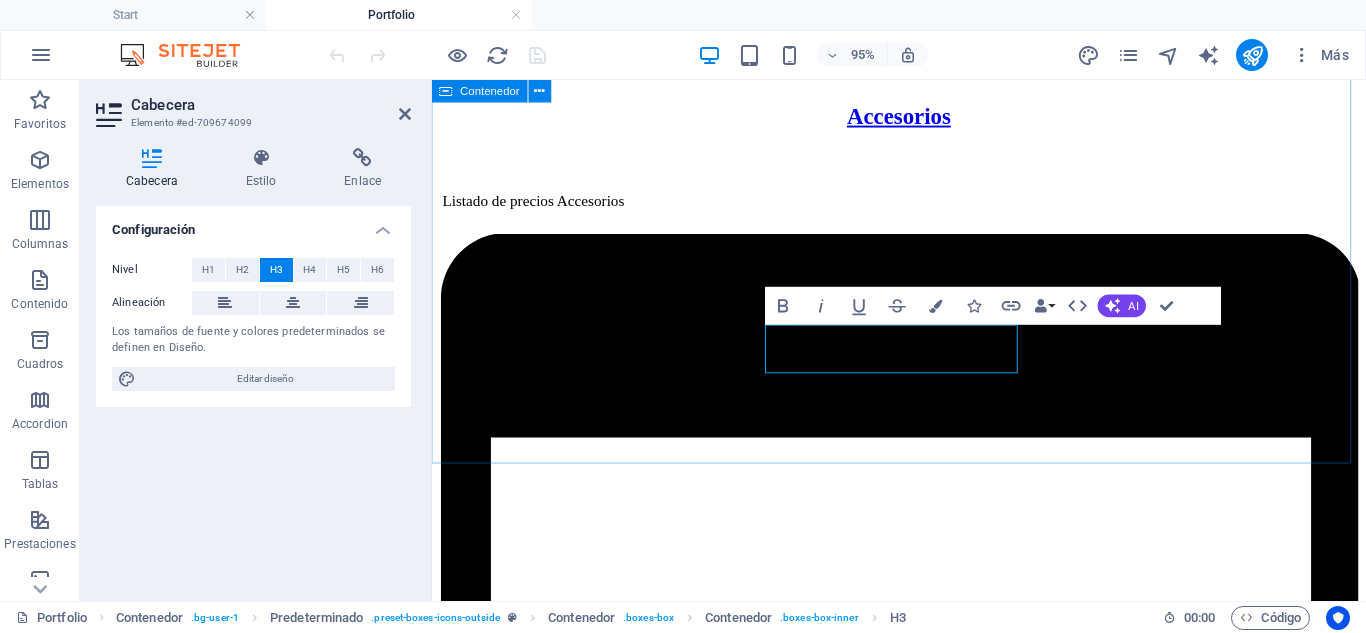 scroll, scrollTop: 1642, scrollLeft: 0, axis: vertical 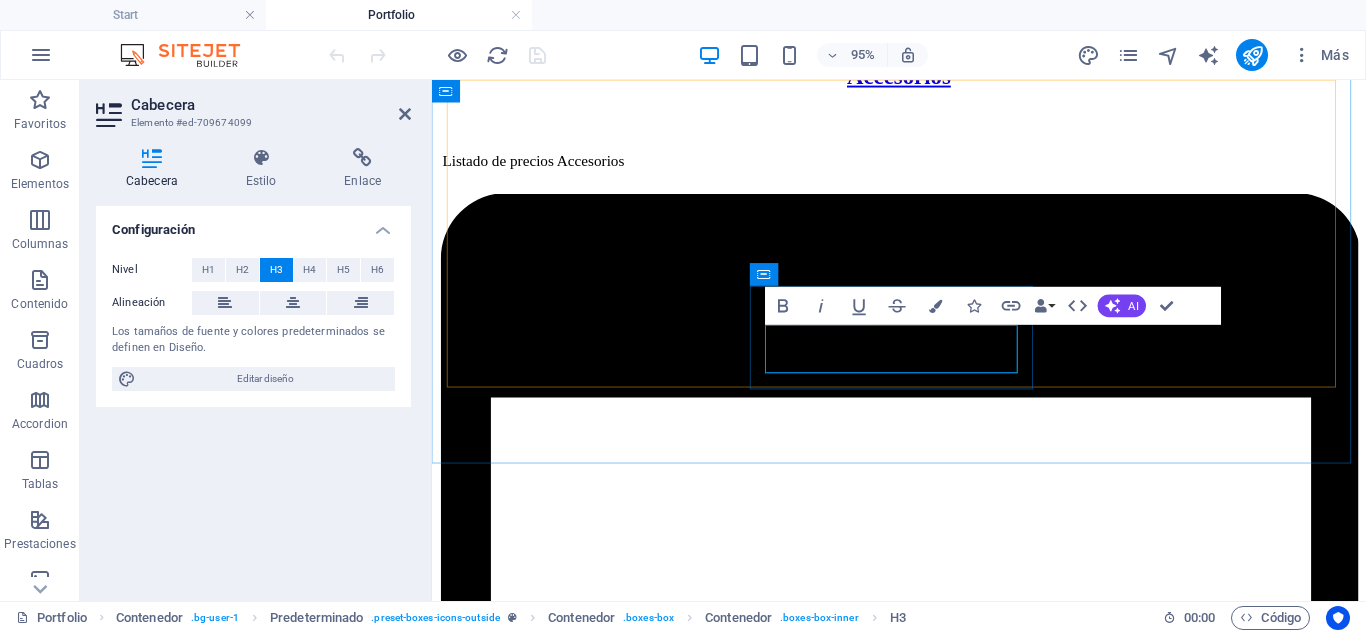 click on "Instalaciones" at bounding box center [923, 6014] 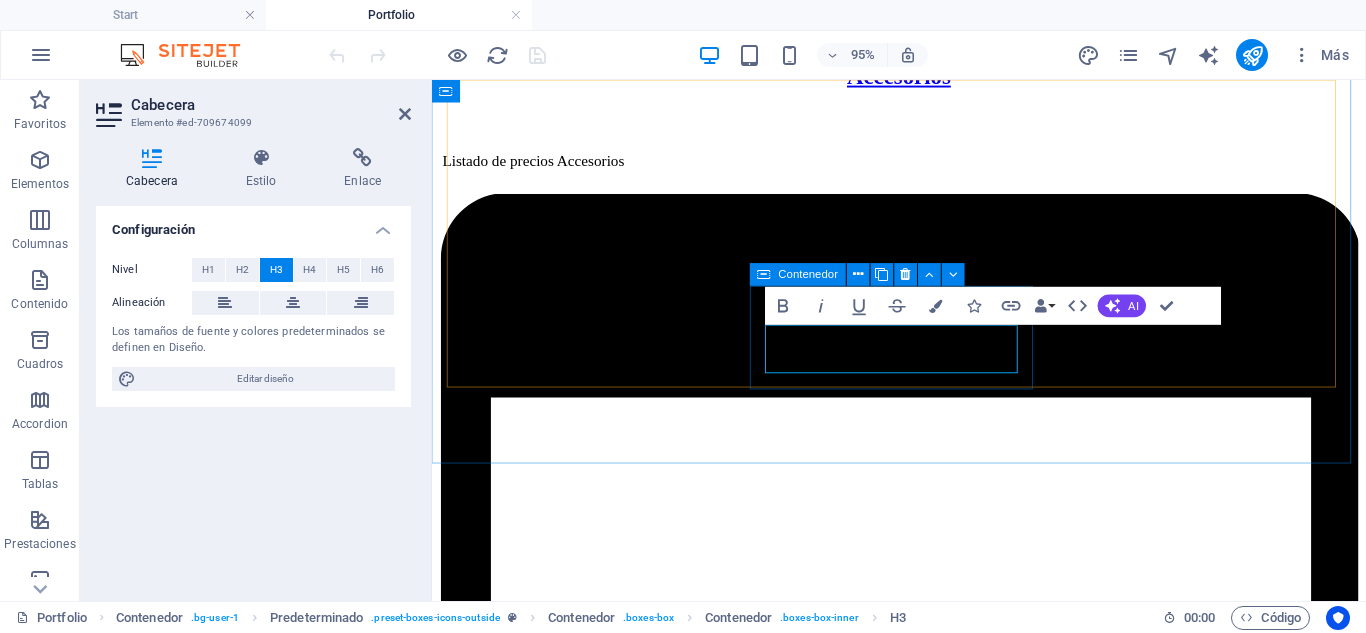 type 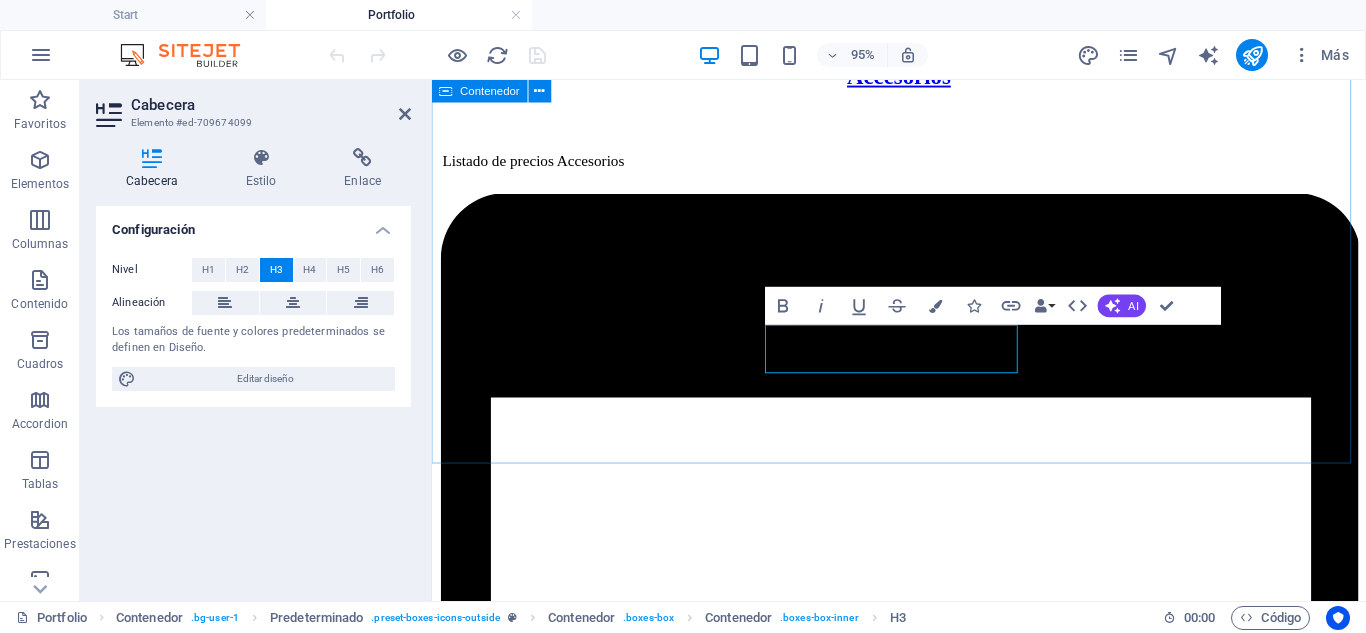 click on "Celulares Computo Partes Mentorias ti Instalaciones CCTV Cotizaciones" at bounding box center (923, 3597) 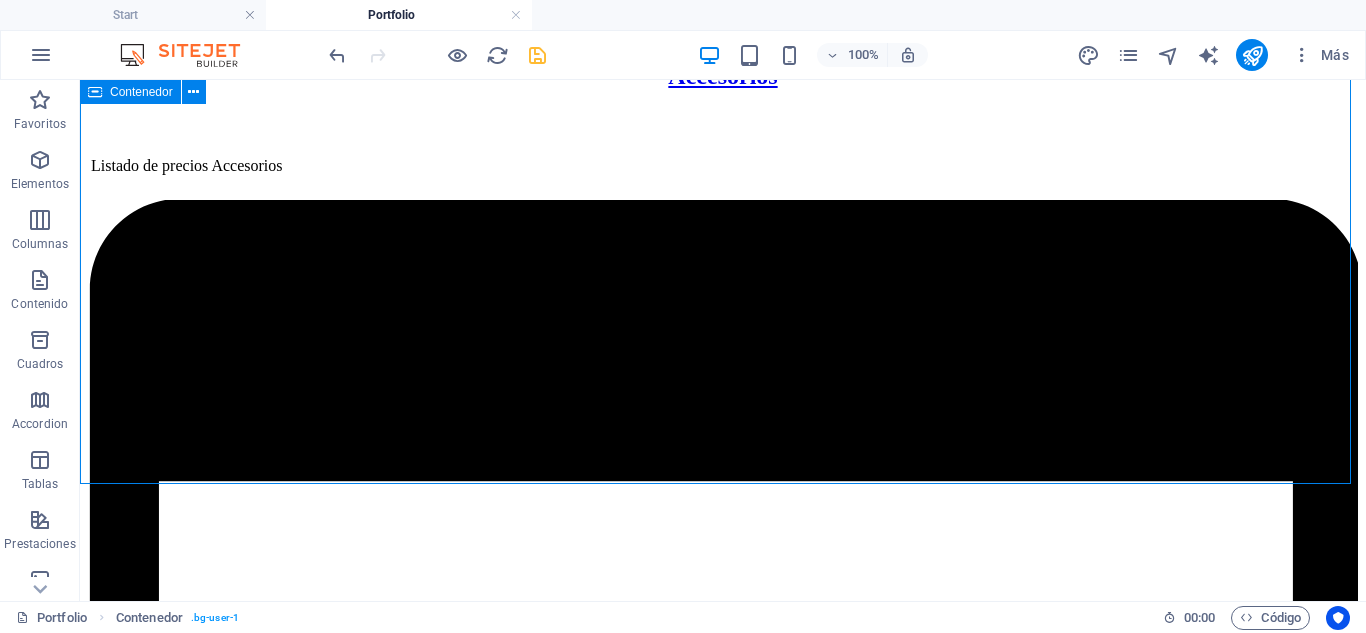 scroll, scrollTop: 1600, scrollLeft: 0, axis: vertical 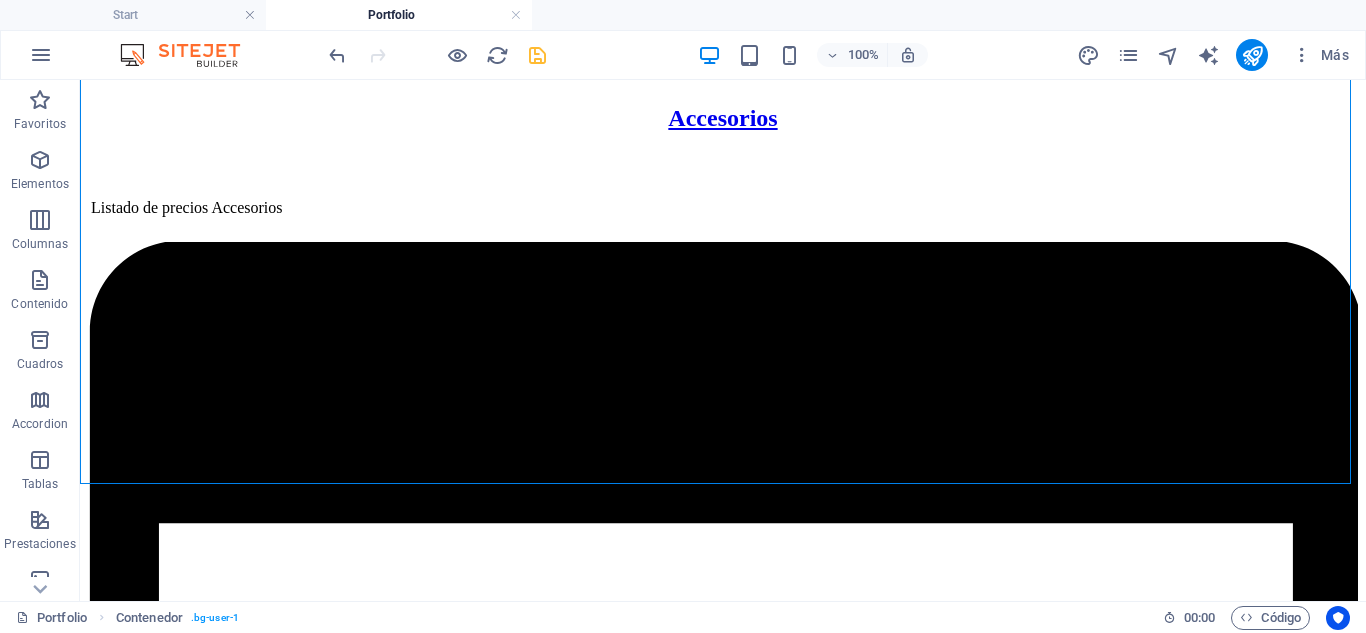 click at bounding box center [537, 55] 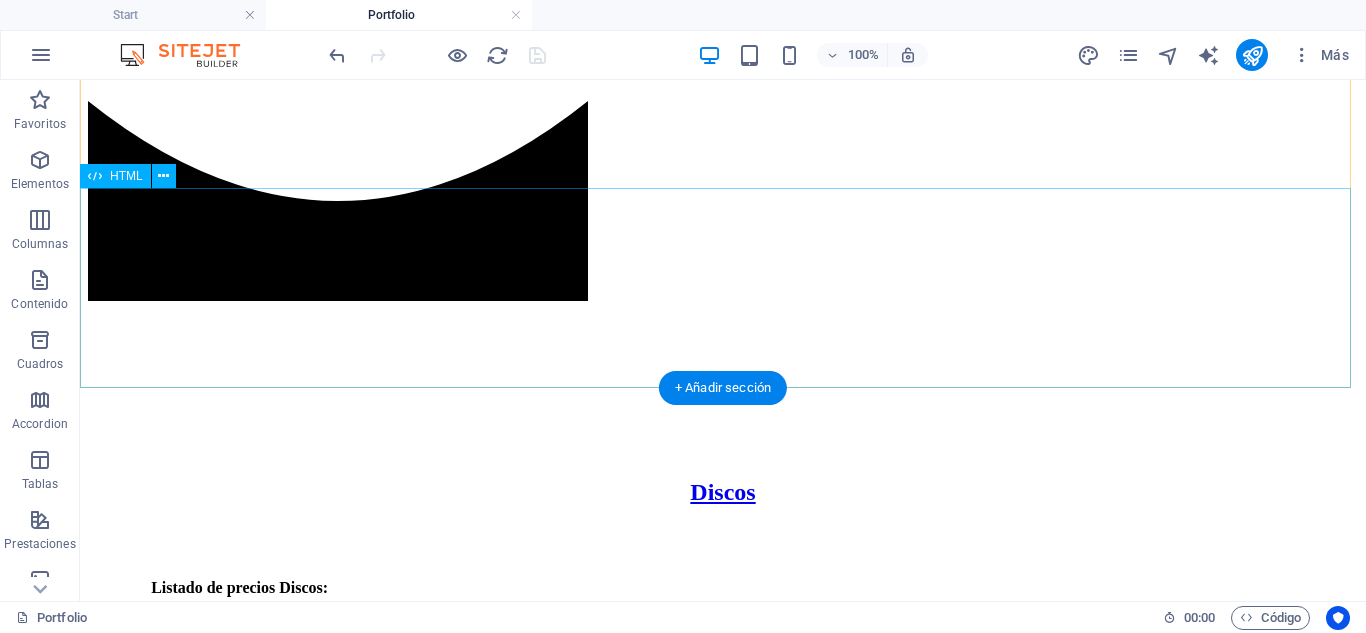 scroll, scrollTop: 400, scrollLeft: 0, axis: vertical 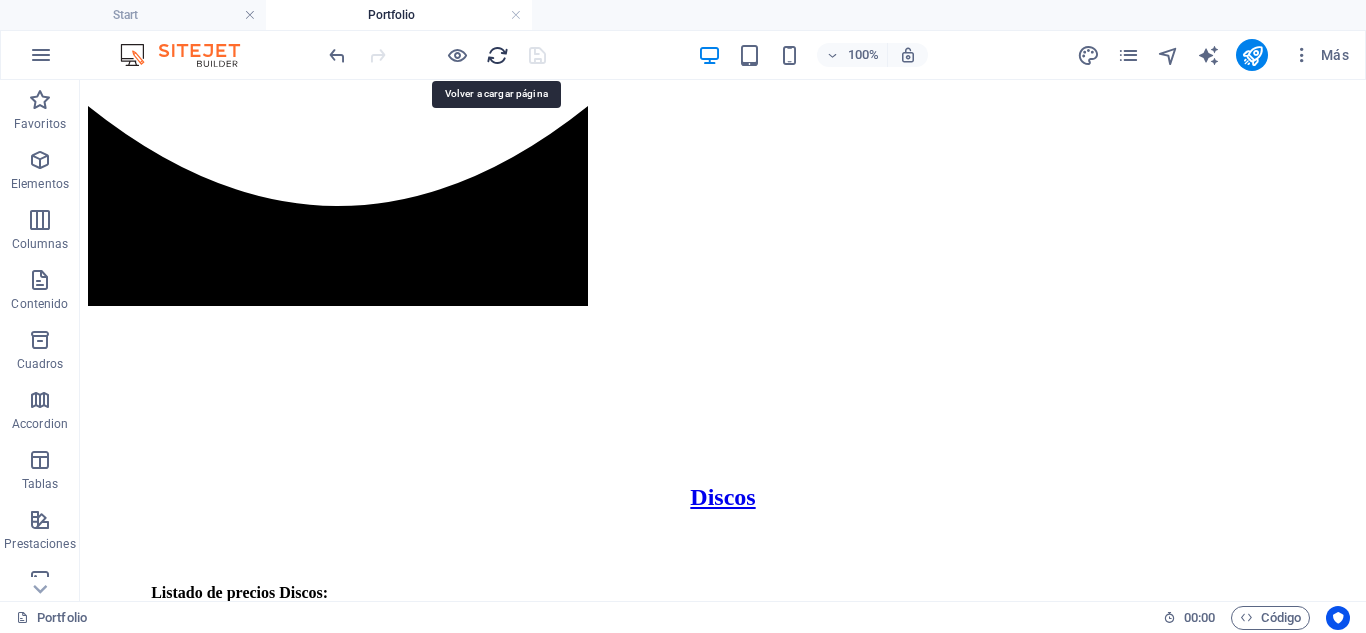 click at bounding box center [497, 55] 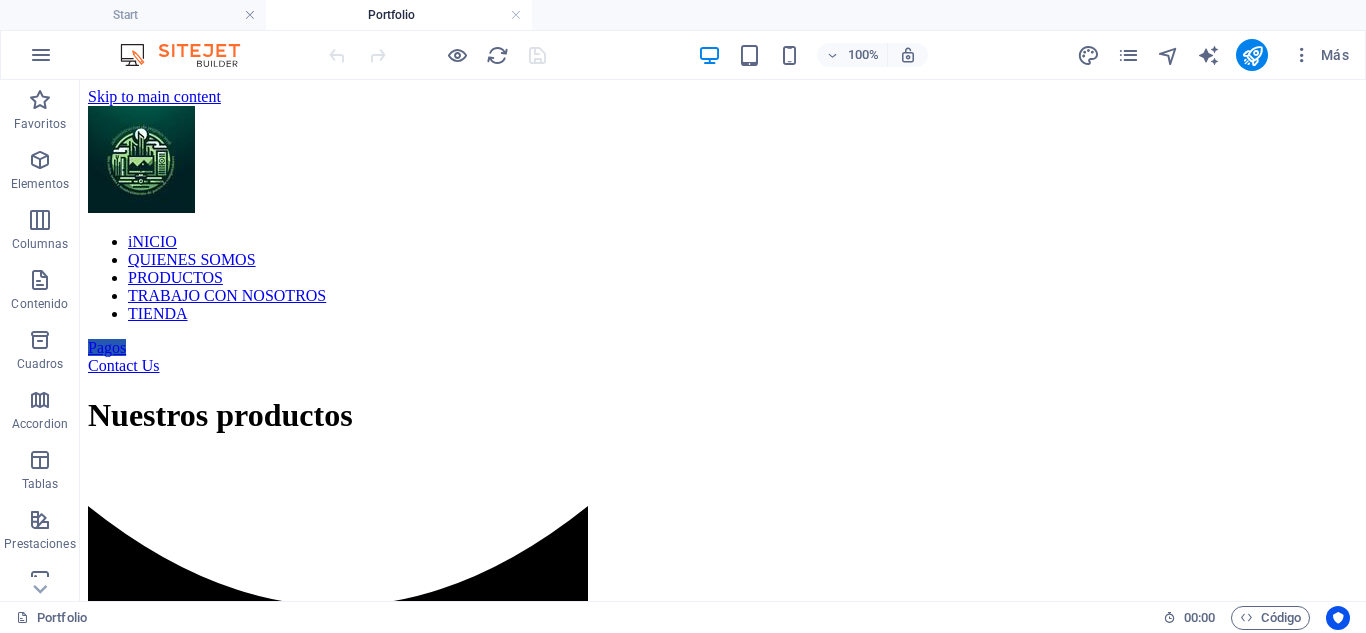 scroll, scrollTop: 0, scrollLeft: 0, axis: both 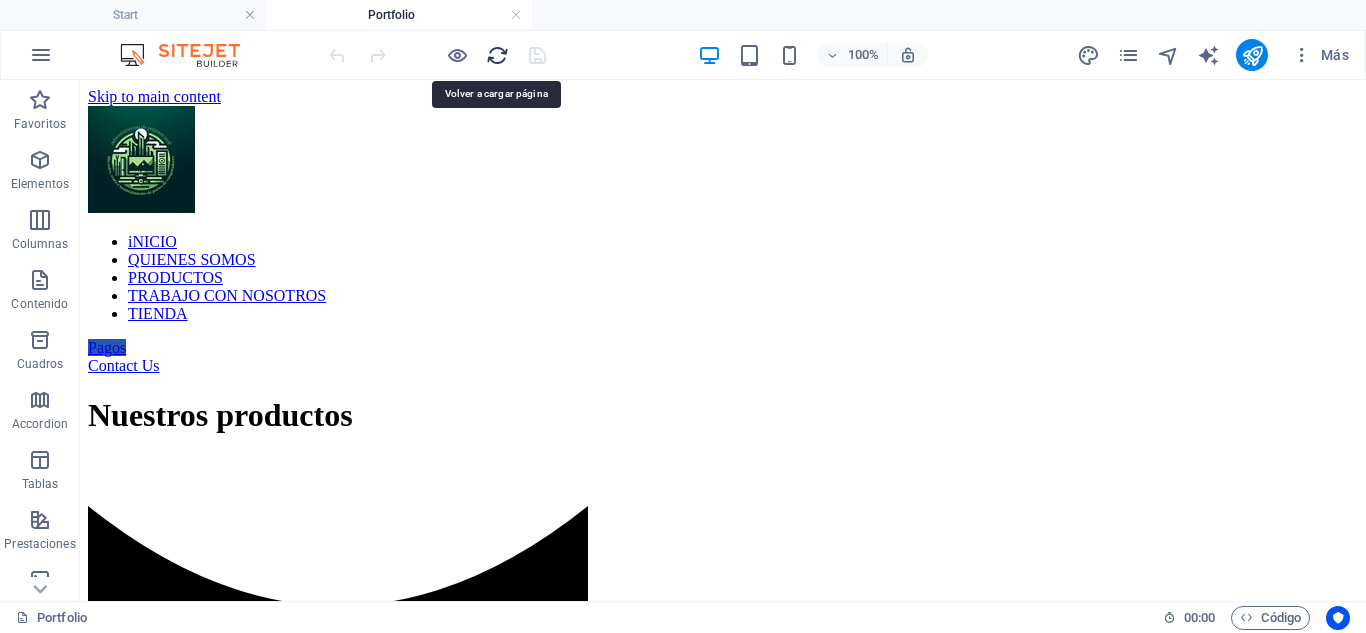 click at bounding box center [497, 55] 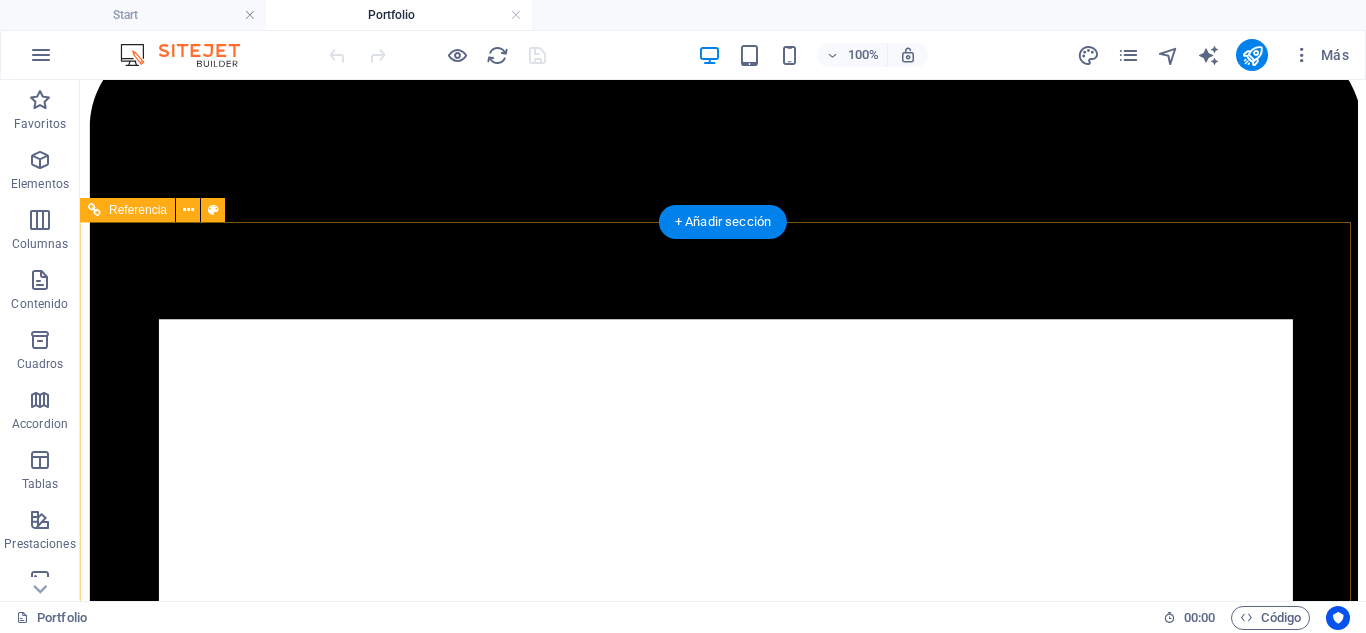 scroll, scrollTop: 1800, scrollLeft: 0, axis: vertical 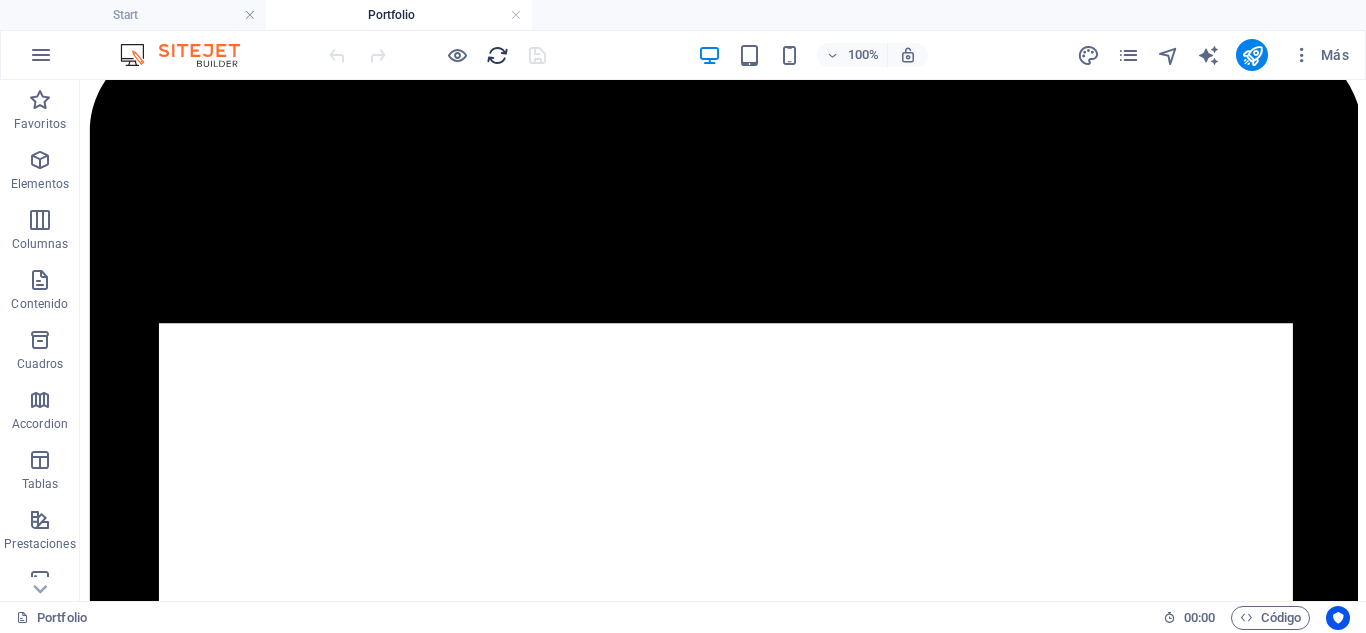 click at bounding box center [497, 55] 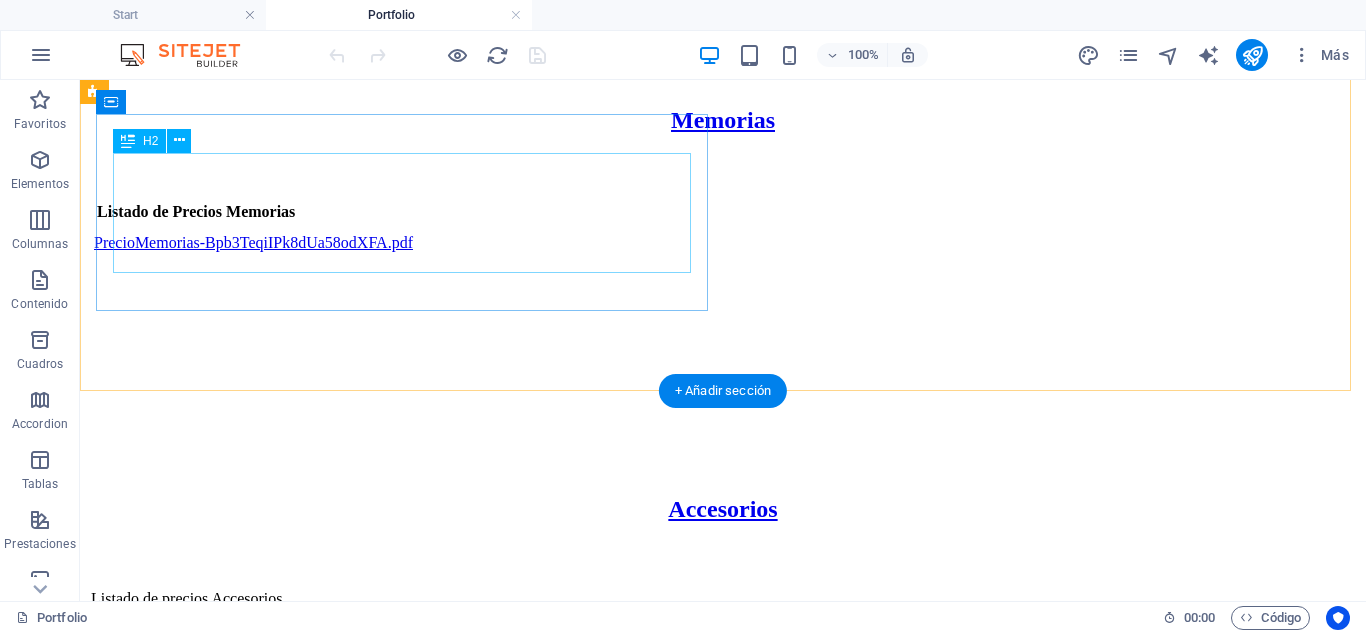 scroll, scrollTop: 1191, scrollLeft: 0, axis: vertical 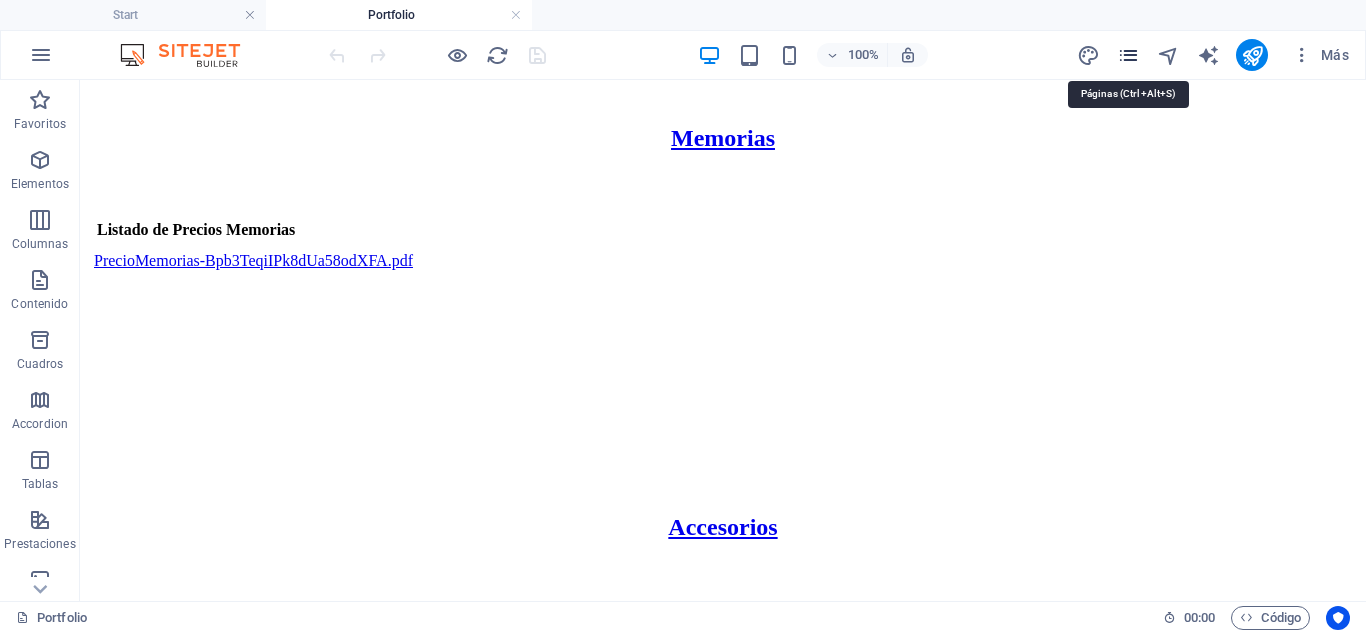 click at bounding box center (1128, 55) 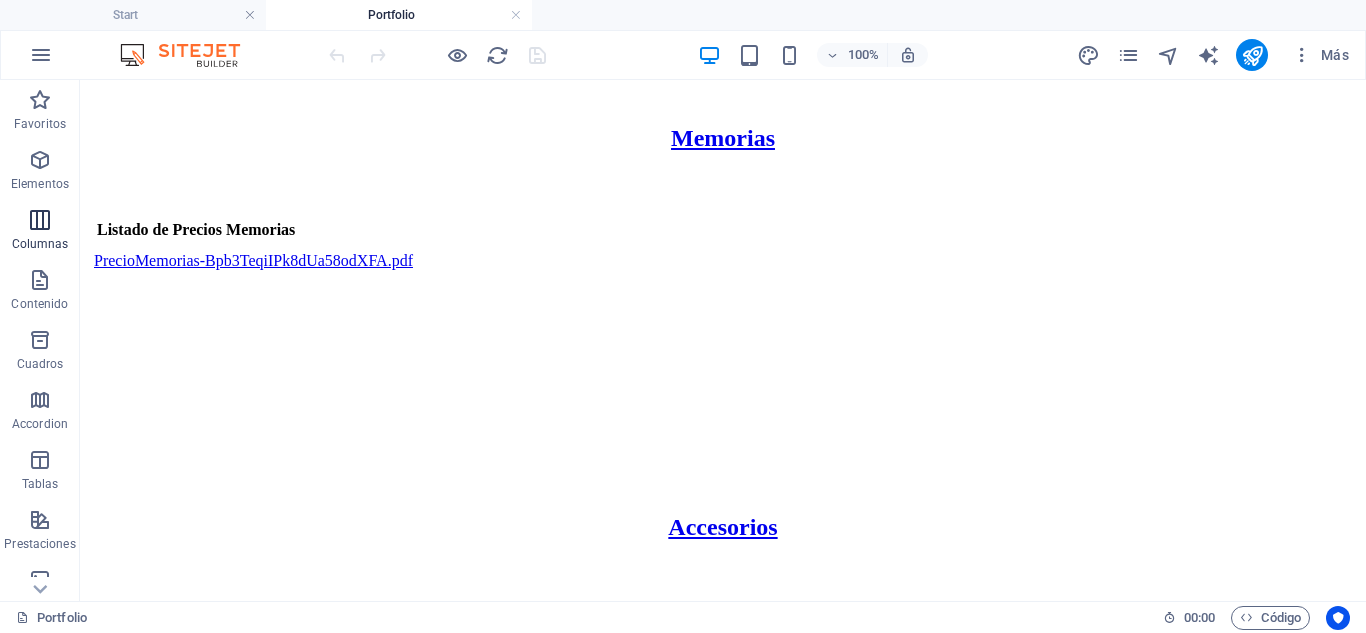click at bounding box center [40, 220] 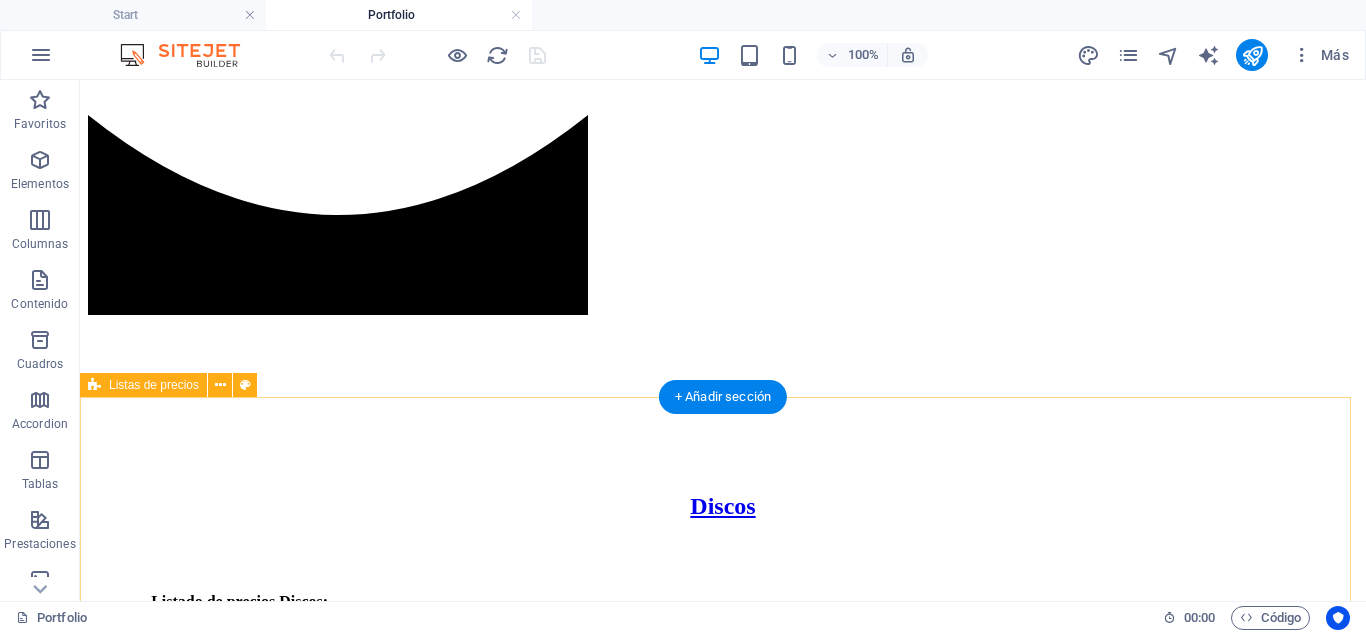 scroll, scrollTop: 0, scrollLeft: 0, axis: both 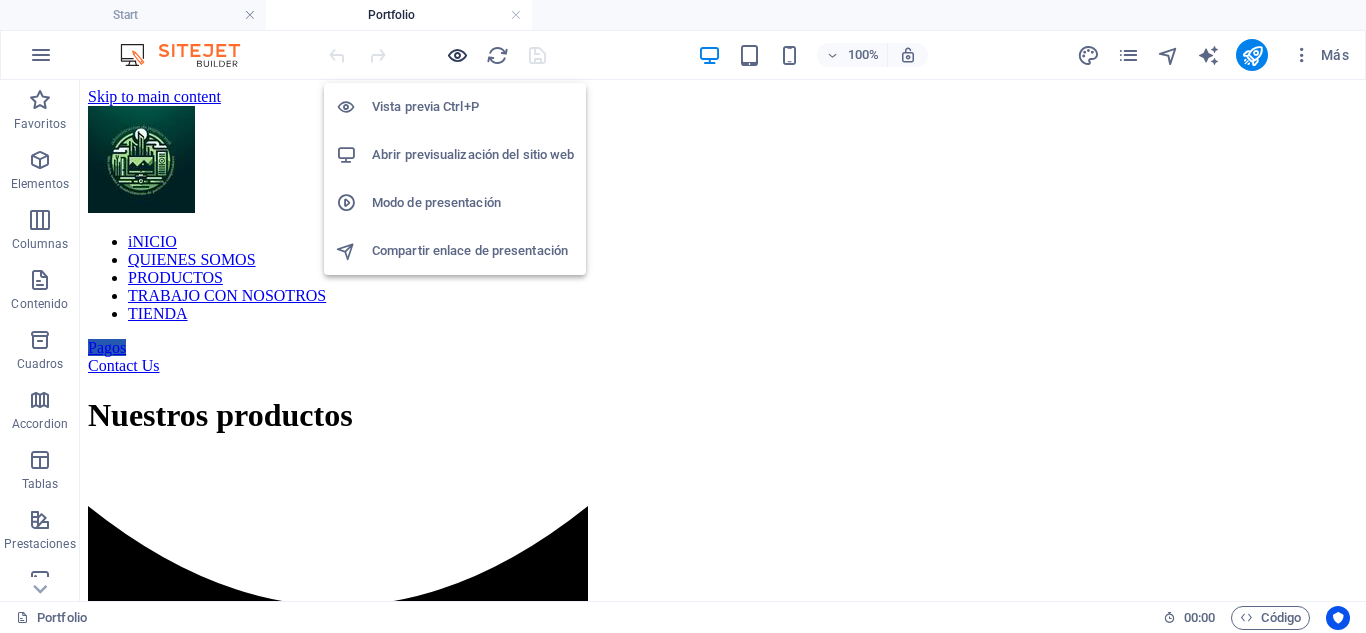click at bounding box center (457, 55) 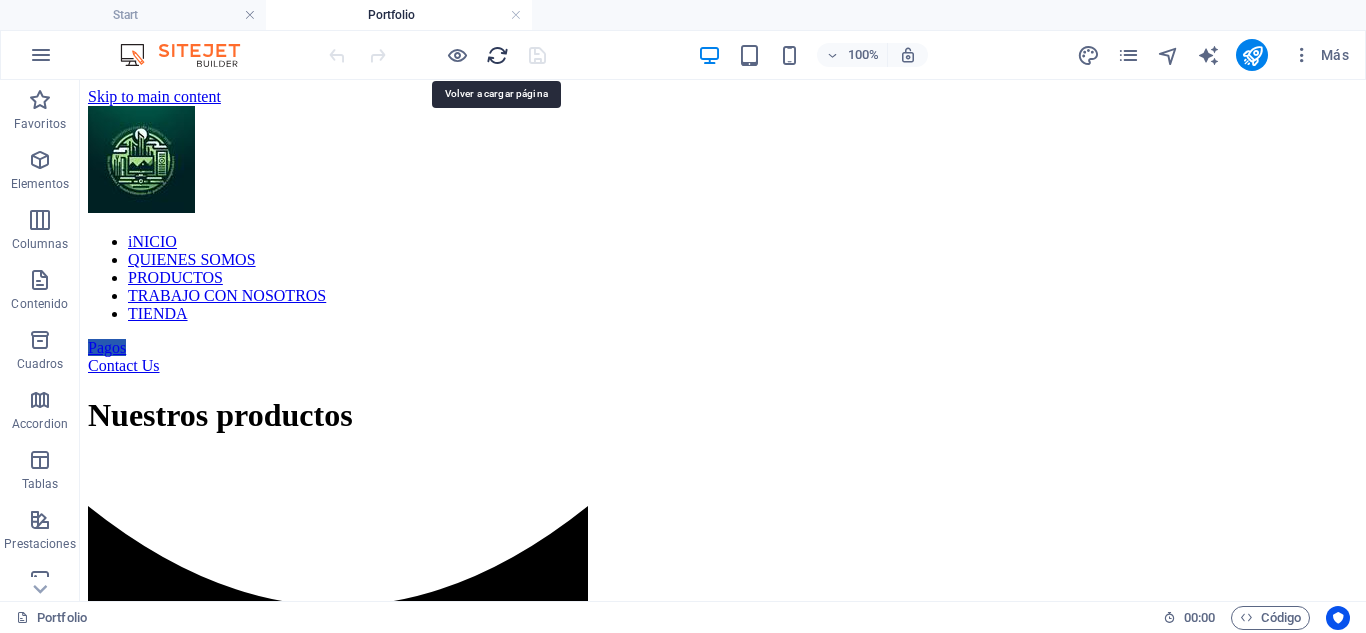 click at bounding box center (497, 55) 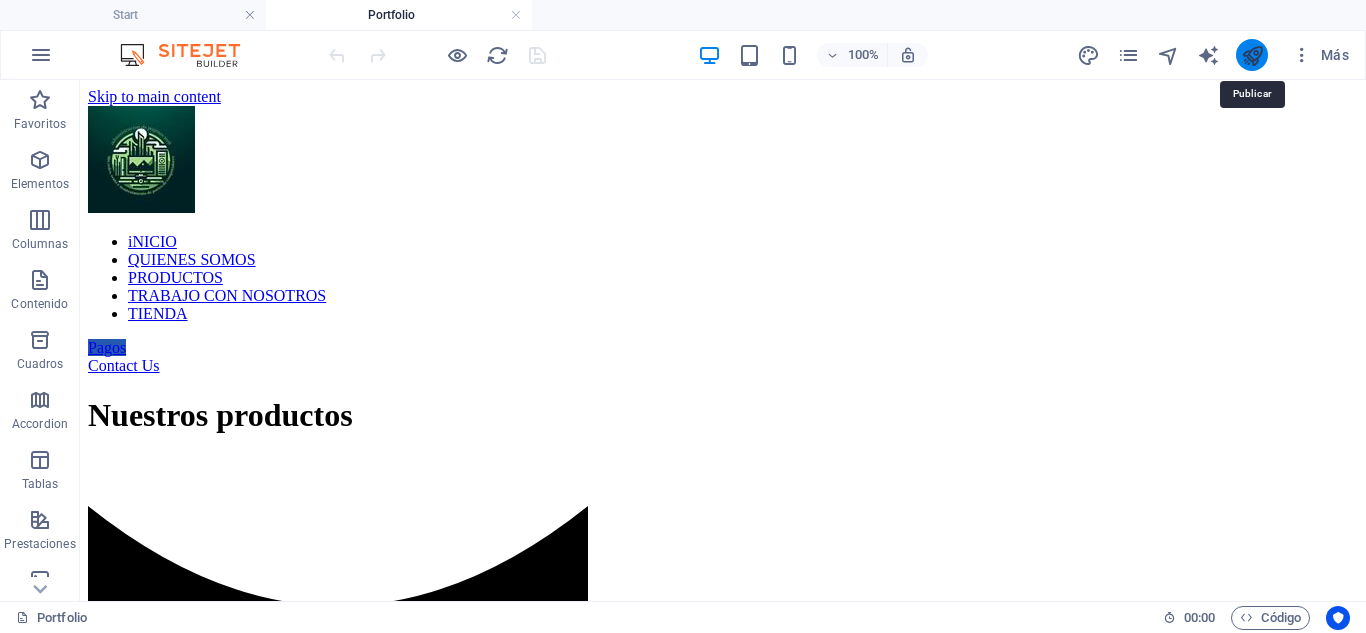 click at bounding box center (1252, 55) 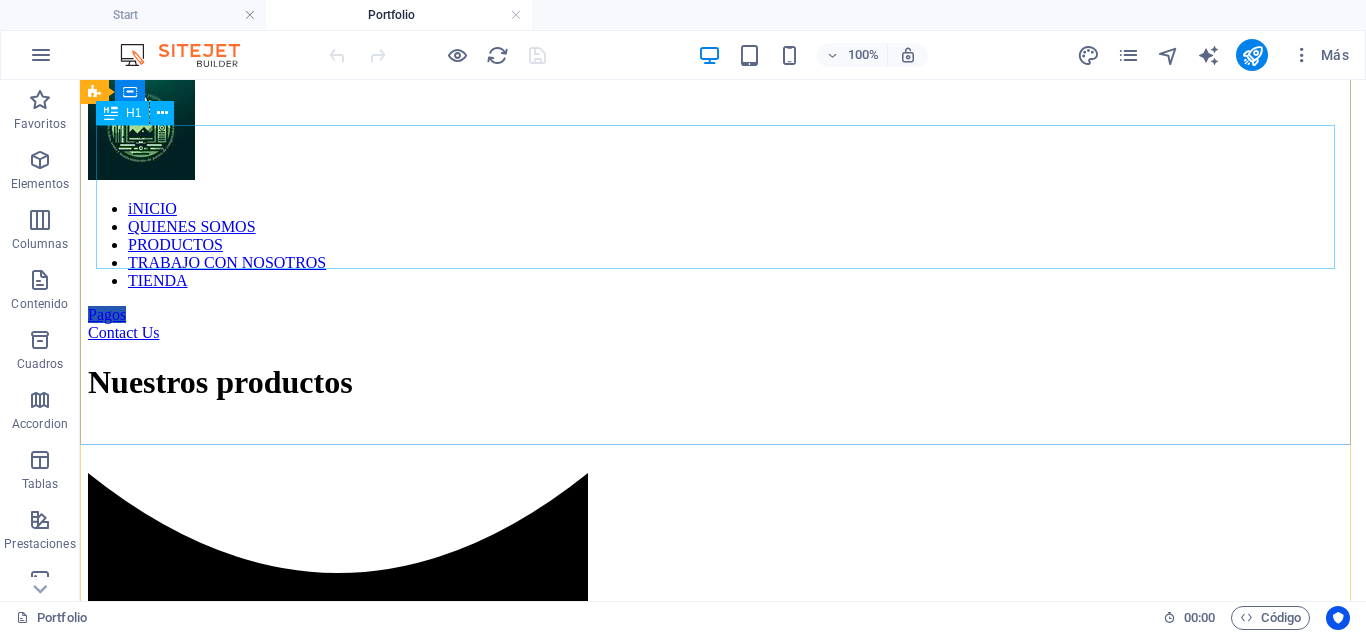 scroll, scrollTop: 0, scrollLeft: 0, axis: both 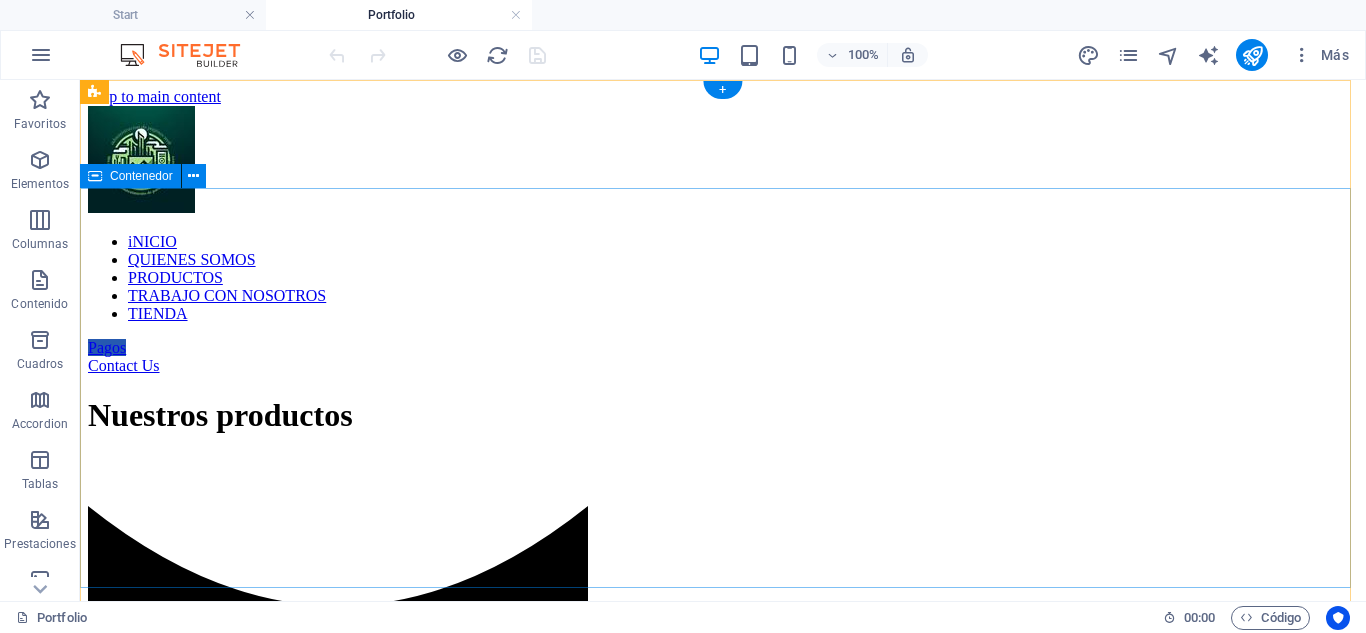 click on "Nuestros productos" at bounding box center (723, 441) 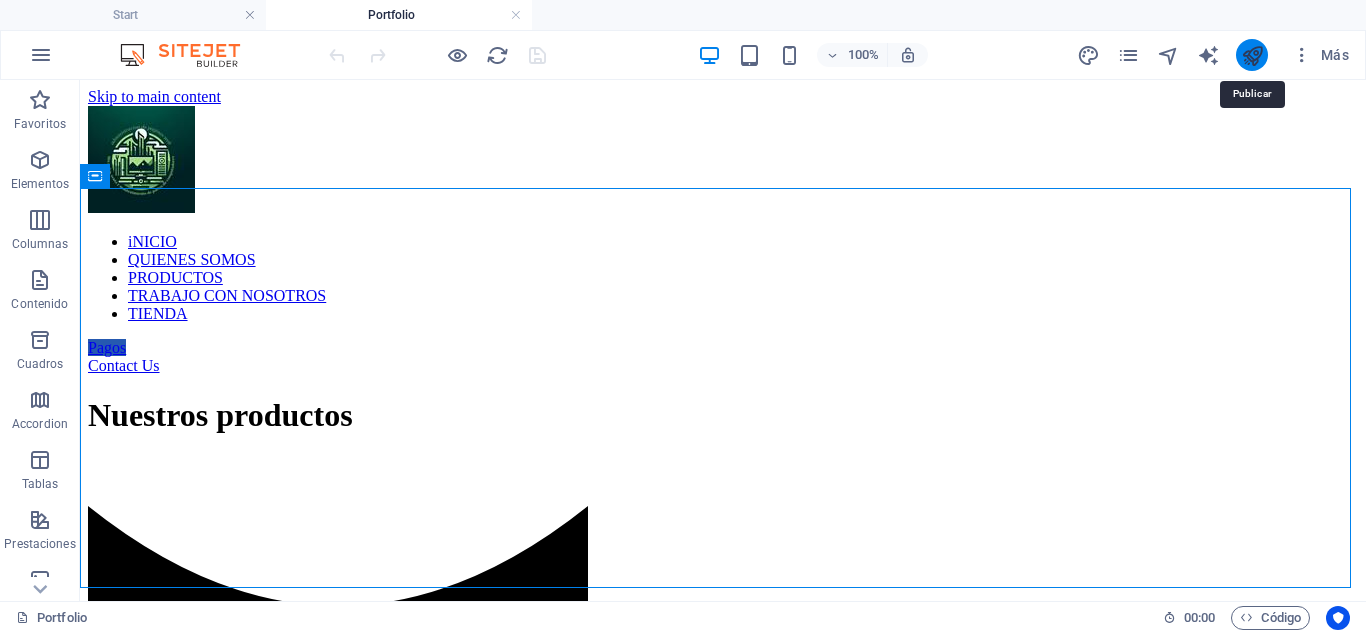 click at bounding box center [1252, 55] 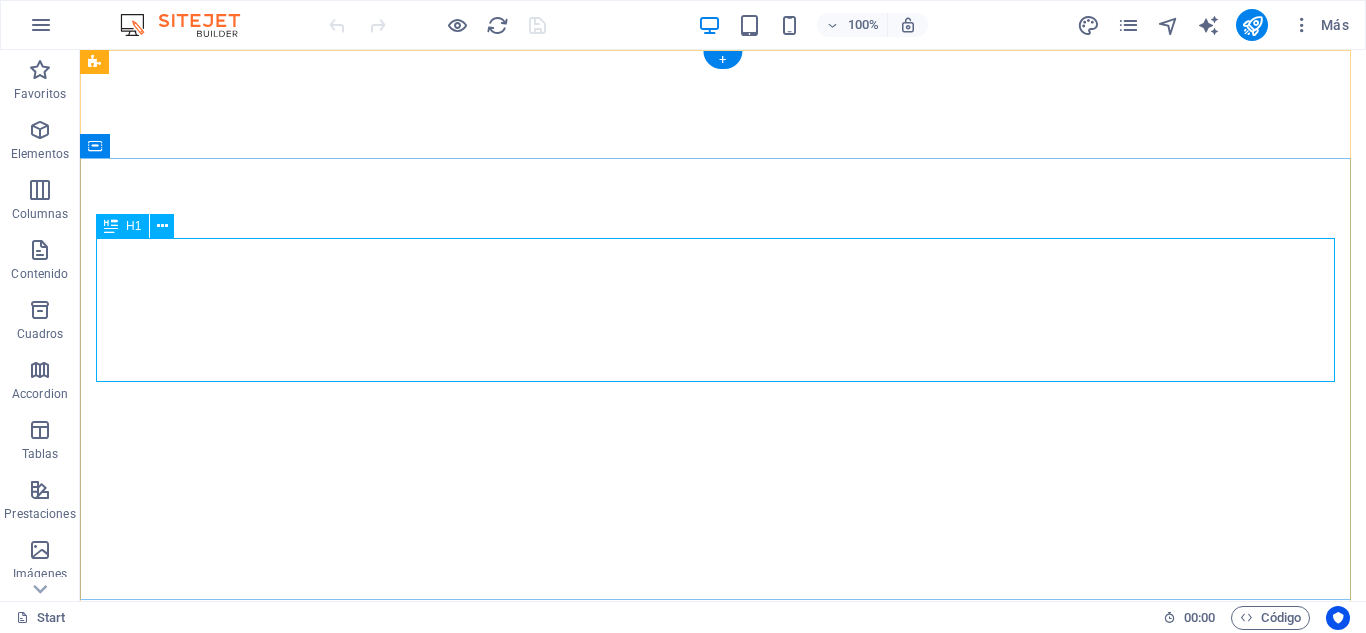 scroll, scrollTop: 0, scrollLeft: 0, axis: both 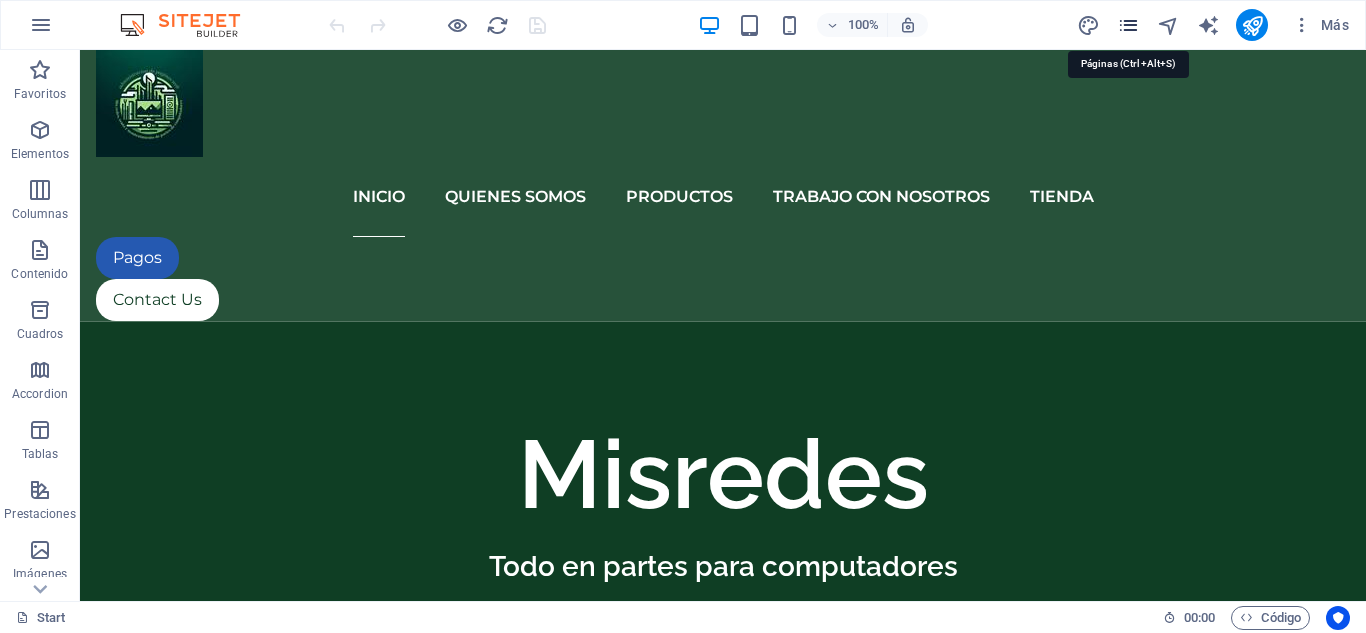 click at bounding box center [1128, 25] 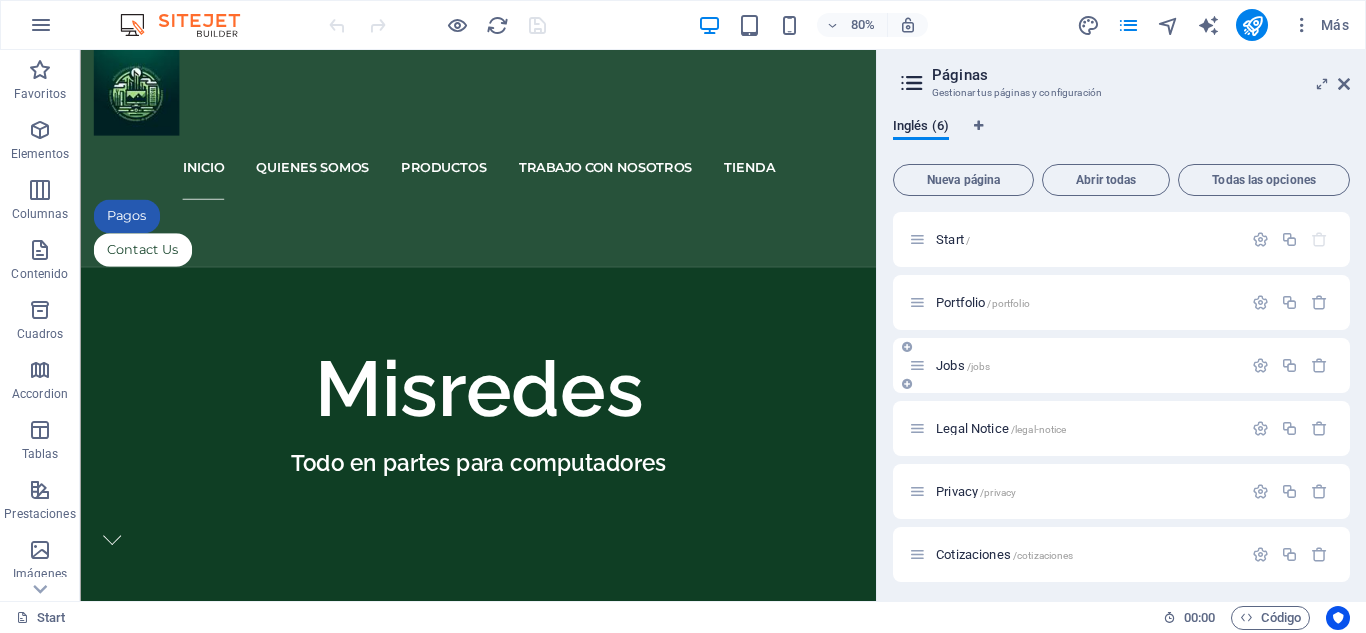 scroll, scrollTop: 5, scrollLeft: 0, axis: vertical 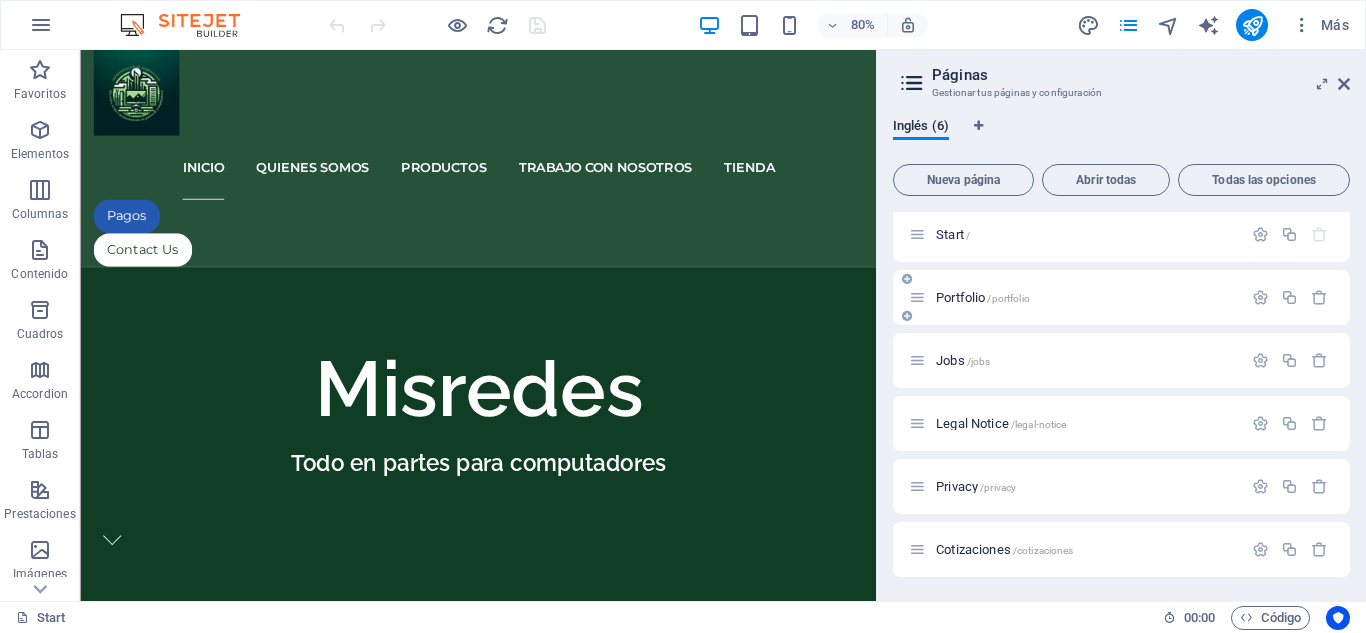 click on "Portfolio /portfolio" at bounding box center [983, 297] 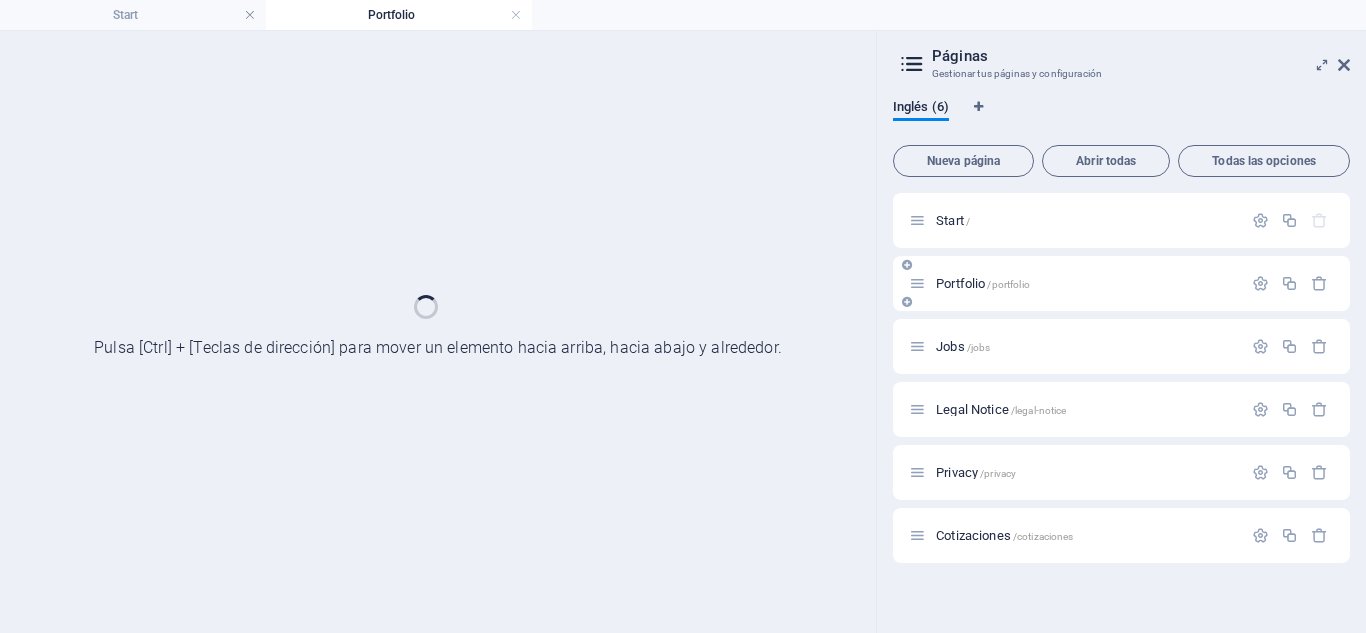 scroll, scrollTop: 0, scrollLeft: 0, axis: both 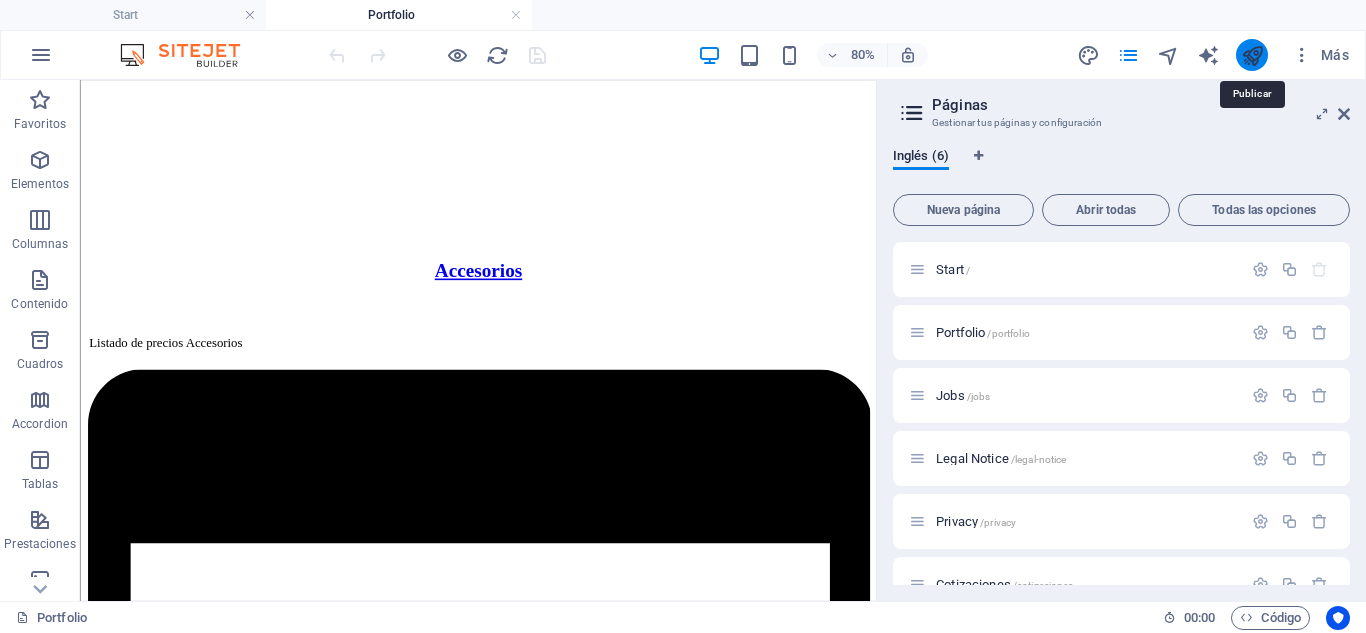 click at bounding box center [1252, 55] 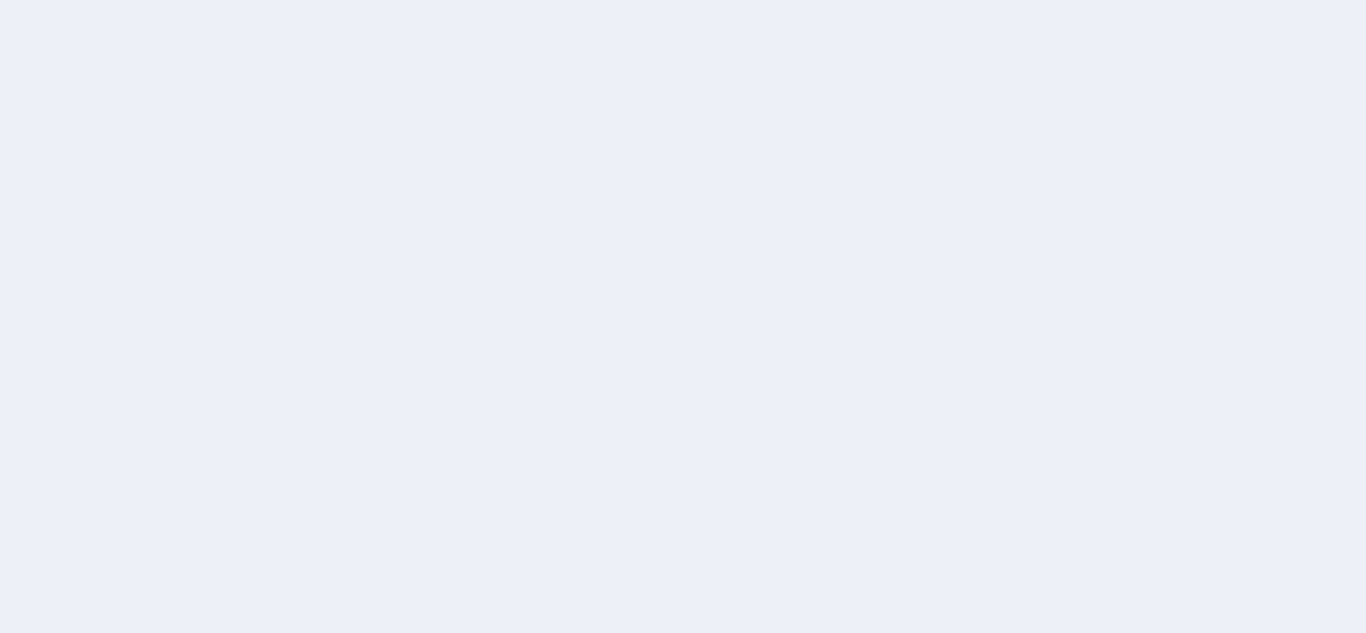 scroll, scrollTop: 0, scrollLeft: 0, axis: both 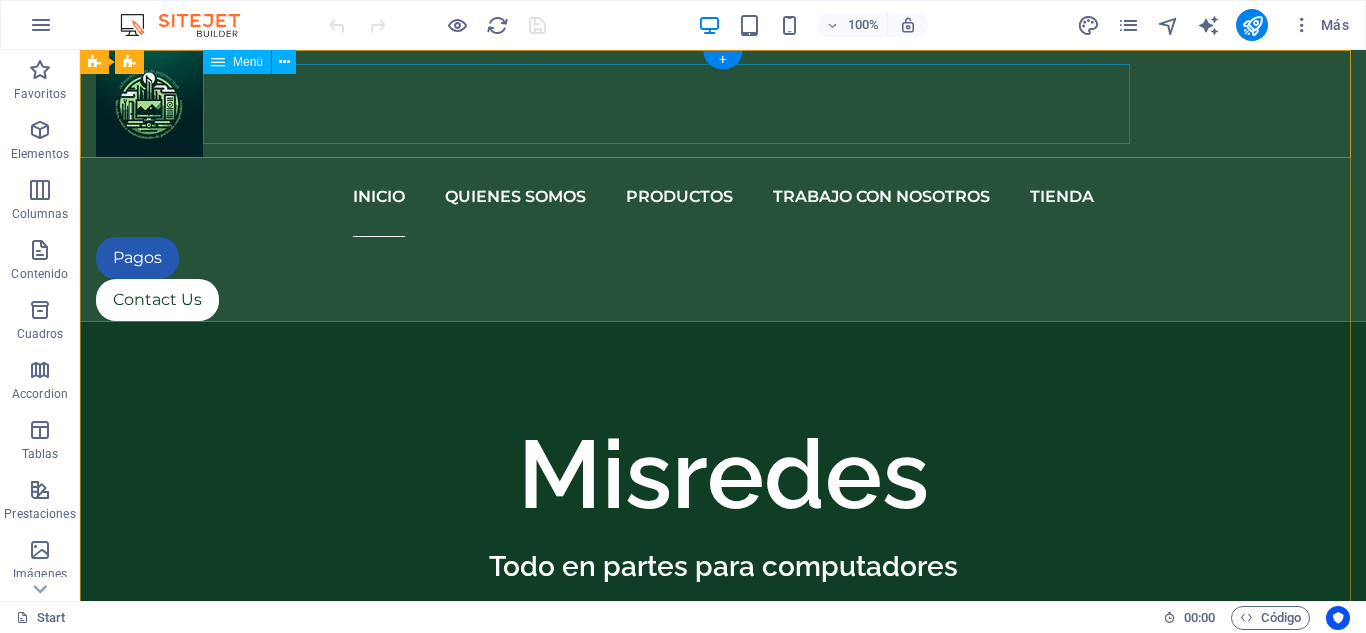 click on "iNICIO QUIENES SOMOS PRODUCTOS TRABAJO CON NOSOTROS TIENDA" at bounding box center (723, 197) 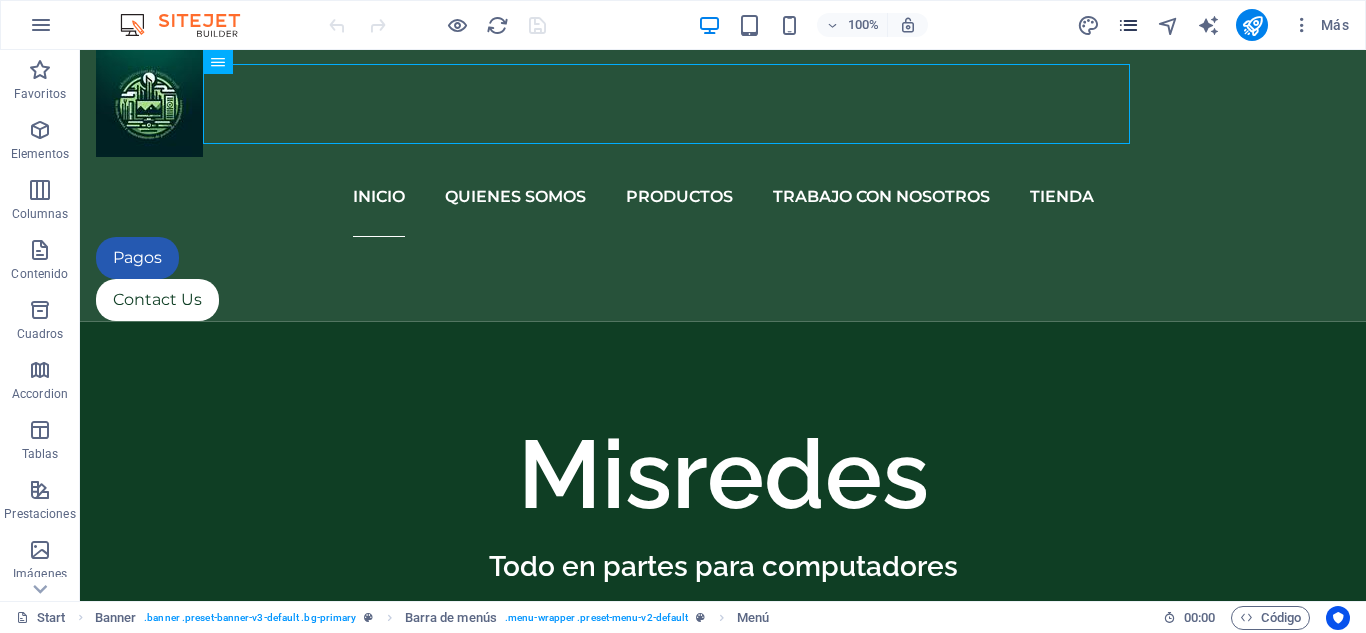 click at bounding box center (1128, 25) 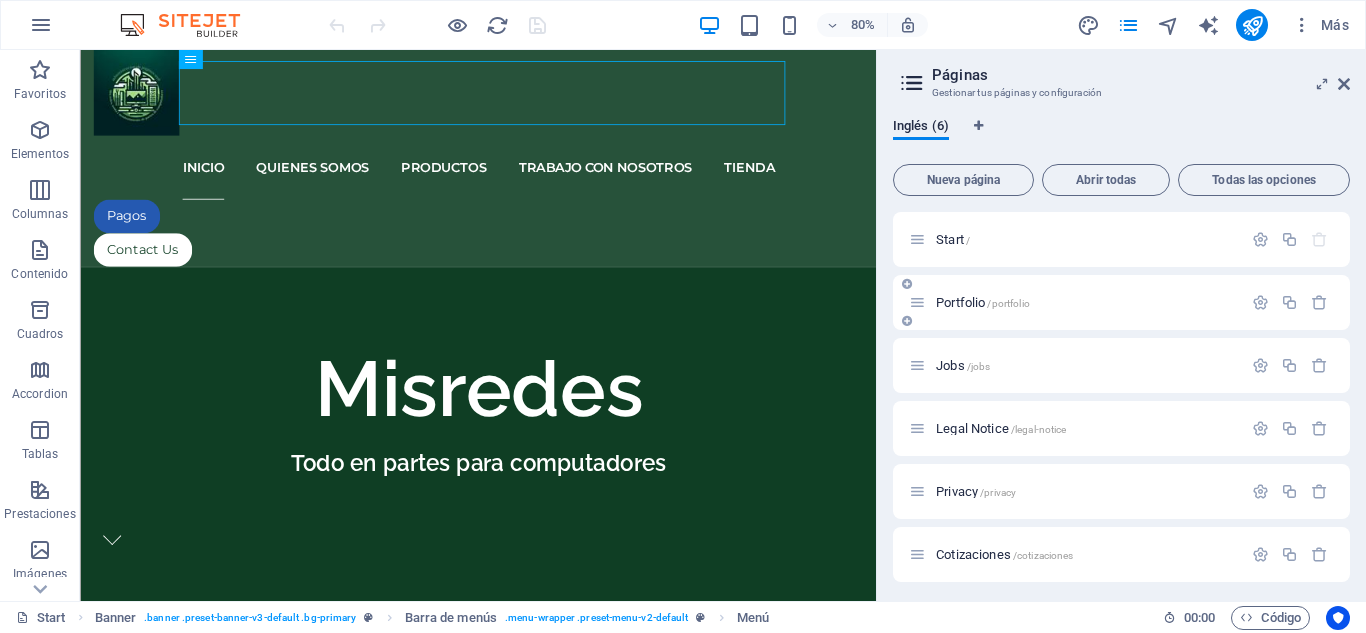 click on "Portfolio /portfolio" at bounding box center [1075, 302] 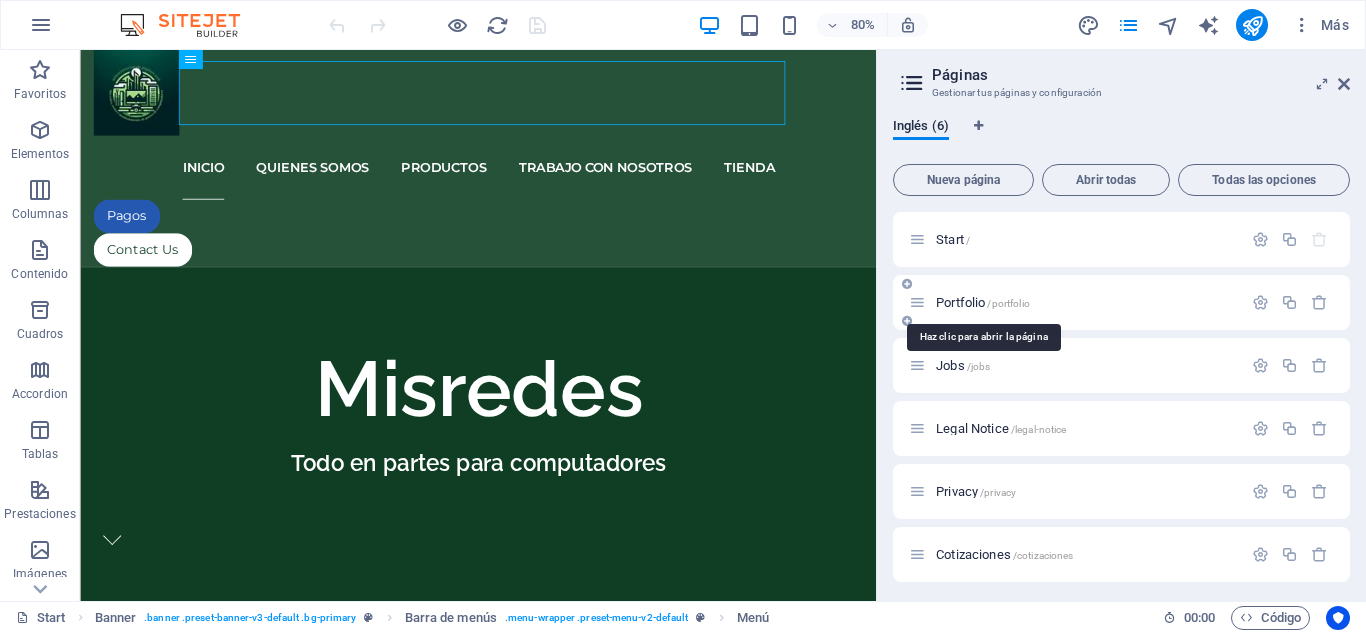click on "Portfolio /portfolio" at bounding box center (983, 302) 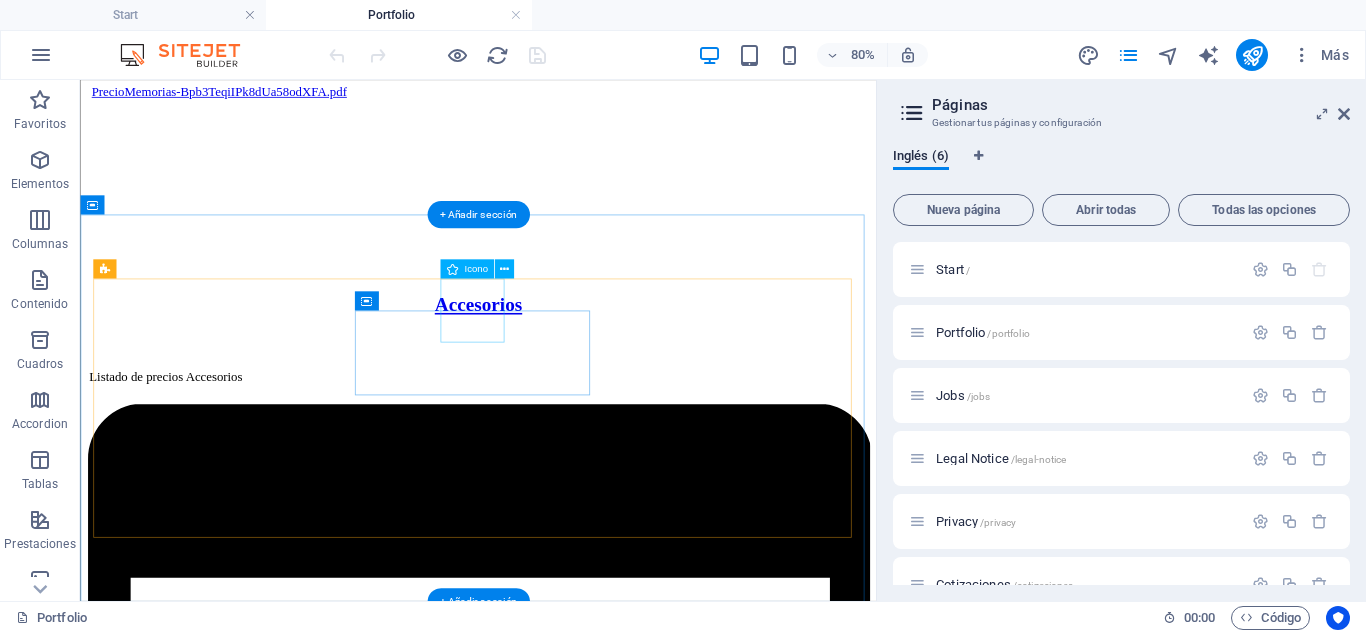 scroll, scrollTop: 1400, scrollLeft: 0, axis: vertical 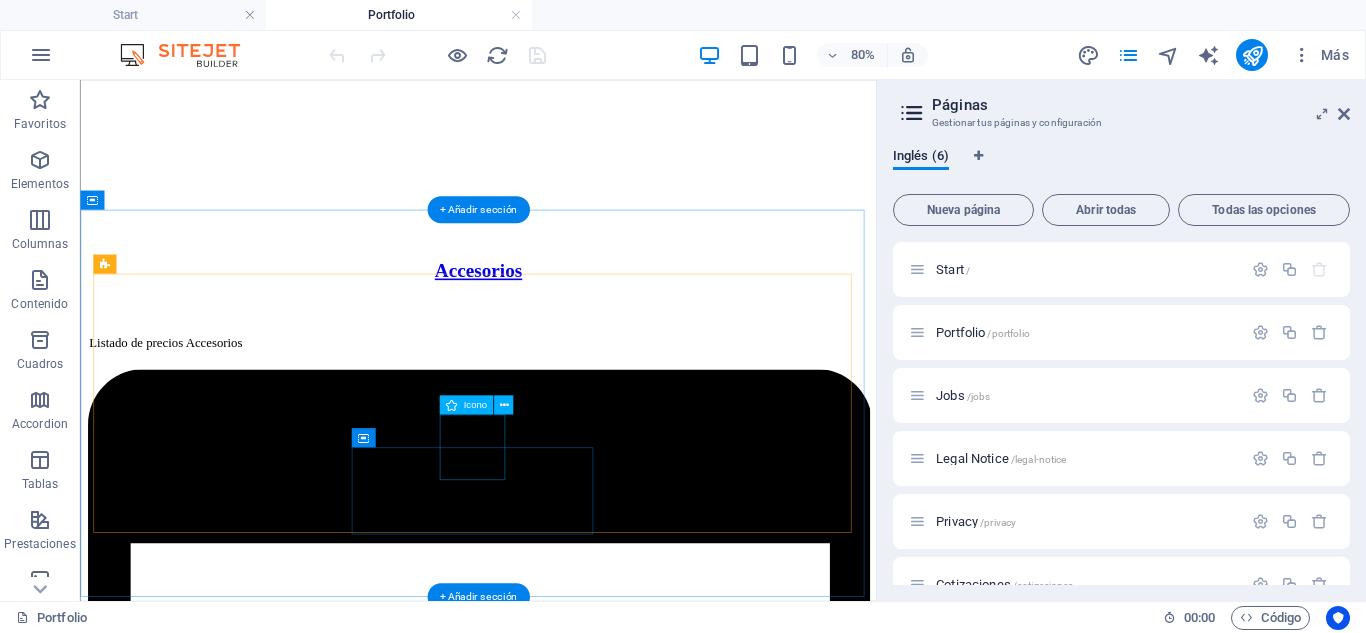 click at bounding box center [577, 5801] 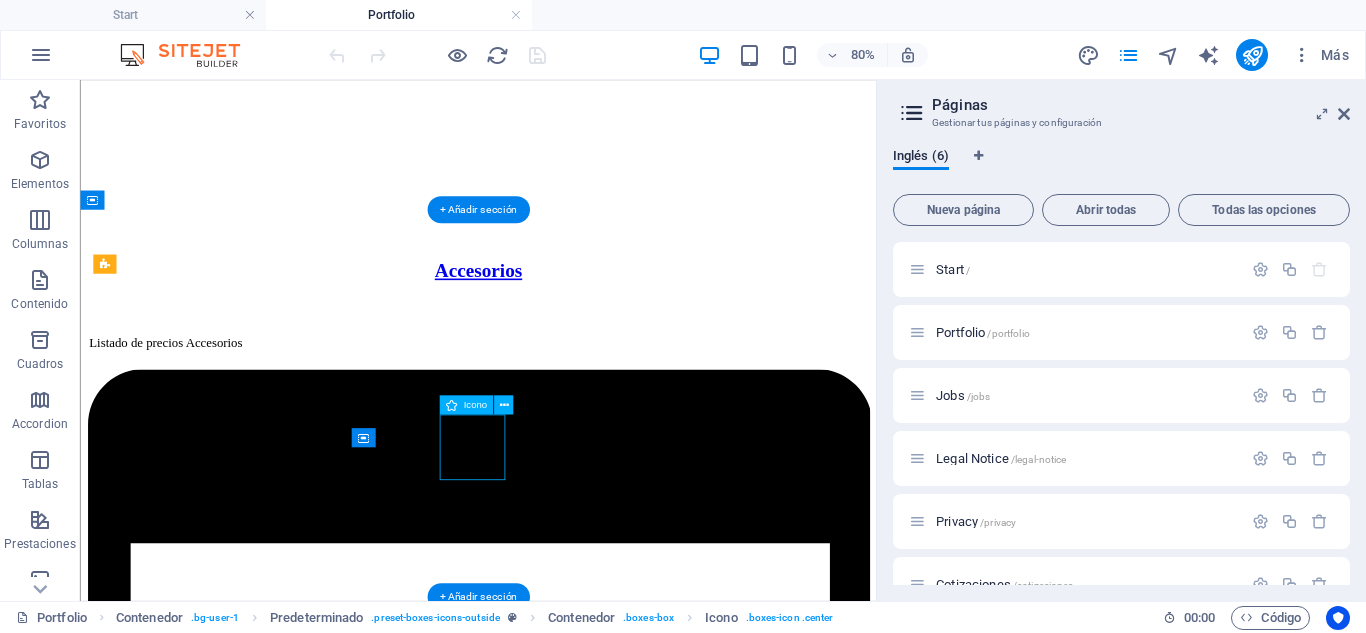 click at bounding box center (577, 5801) 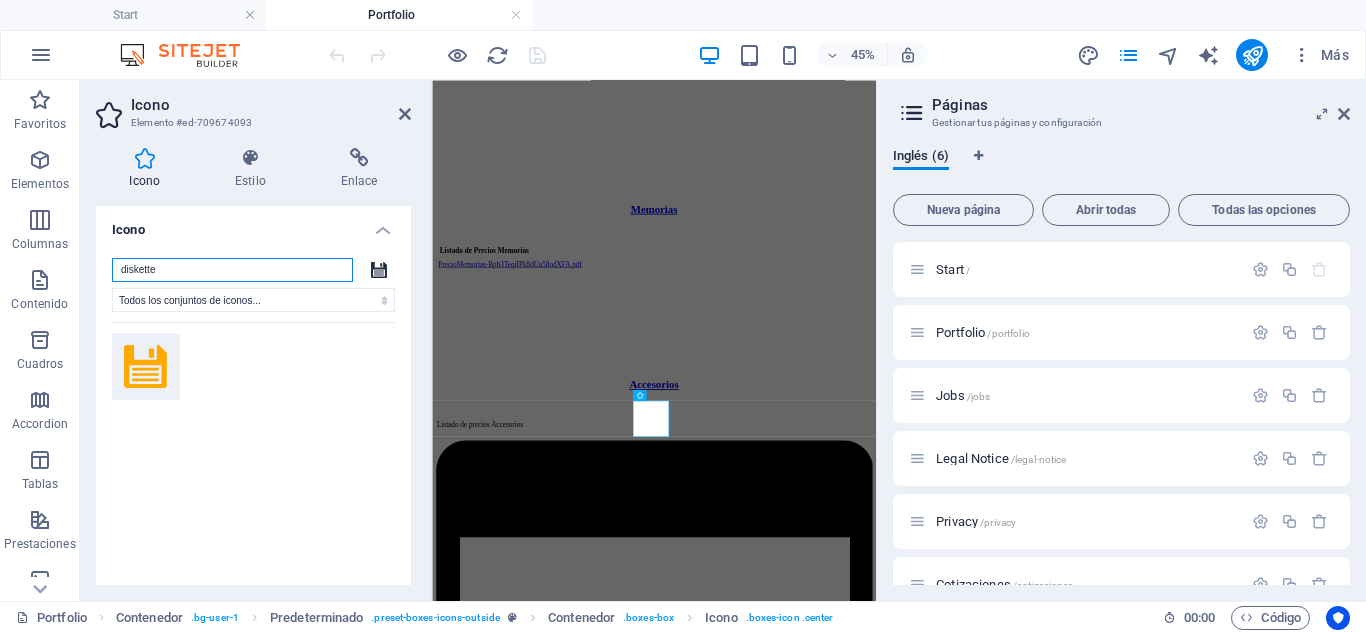 click on "diskette" at bounding box center [232, 270] 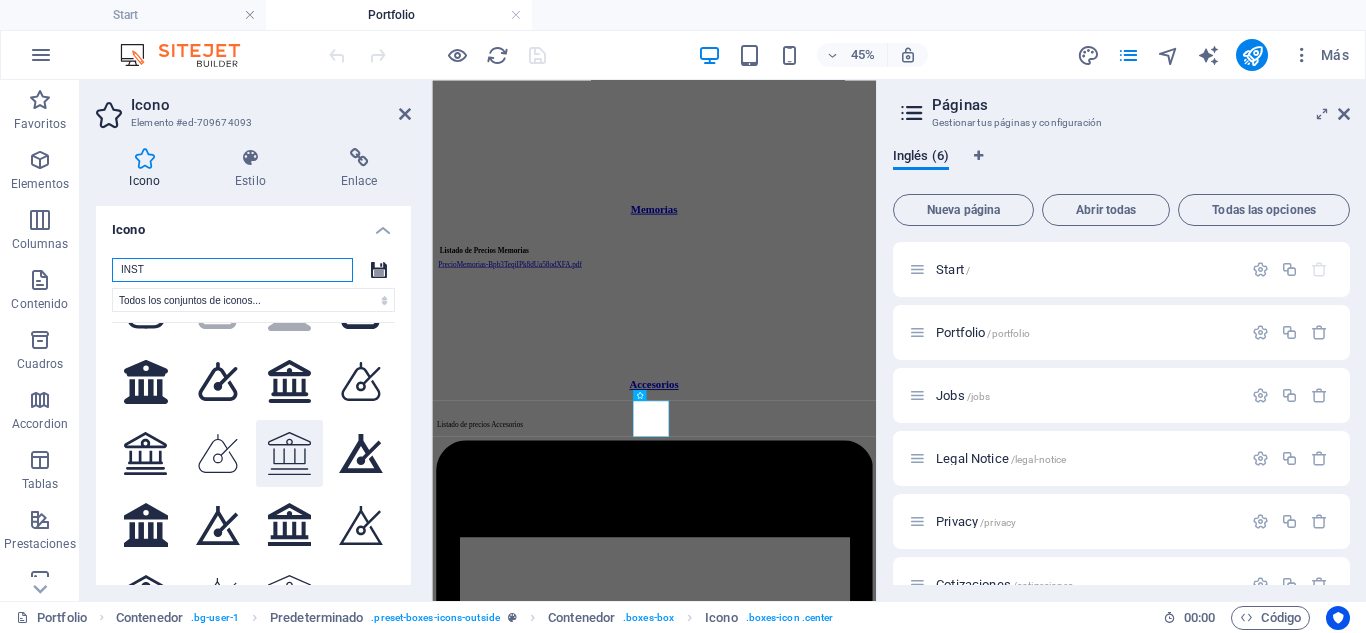 scroll, scrollTop: 205, scrollLeft: 0, axis: vertical 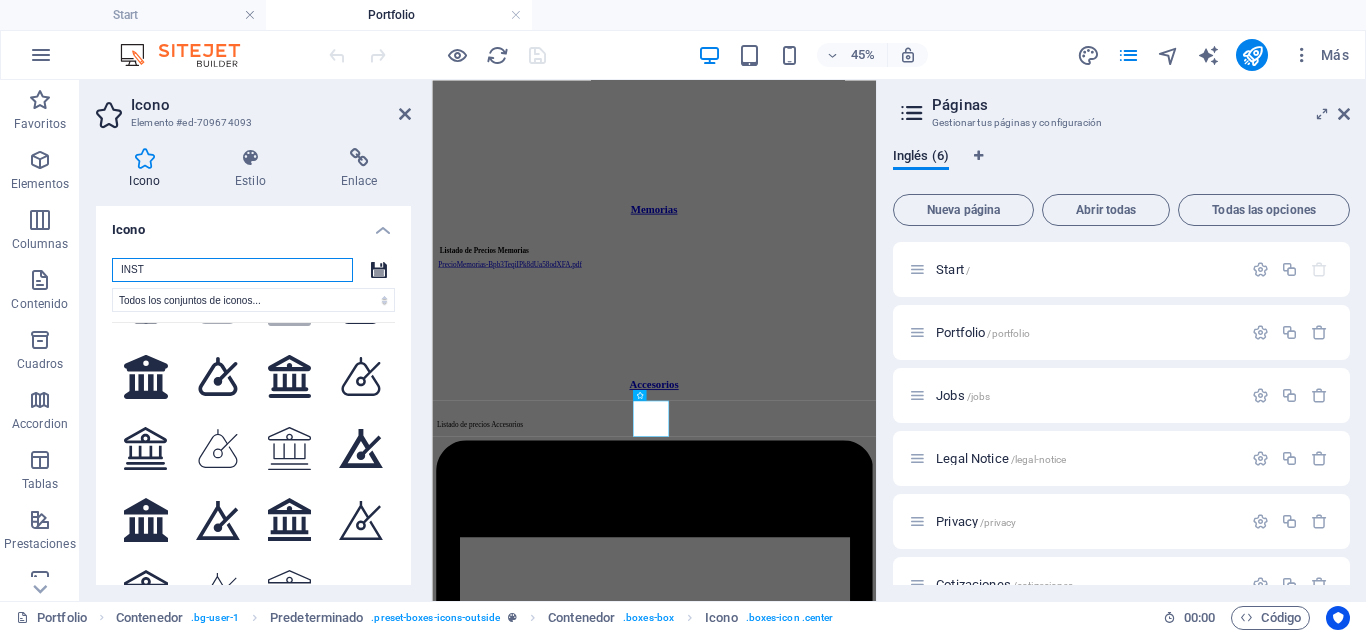 click on "INST" at bounding box center [232, 270] 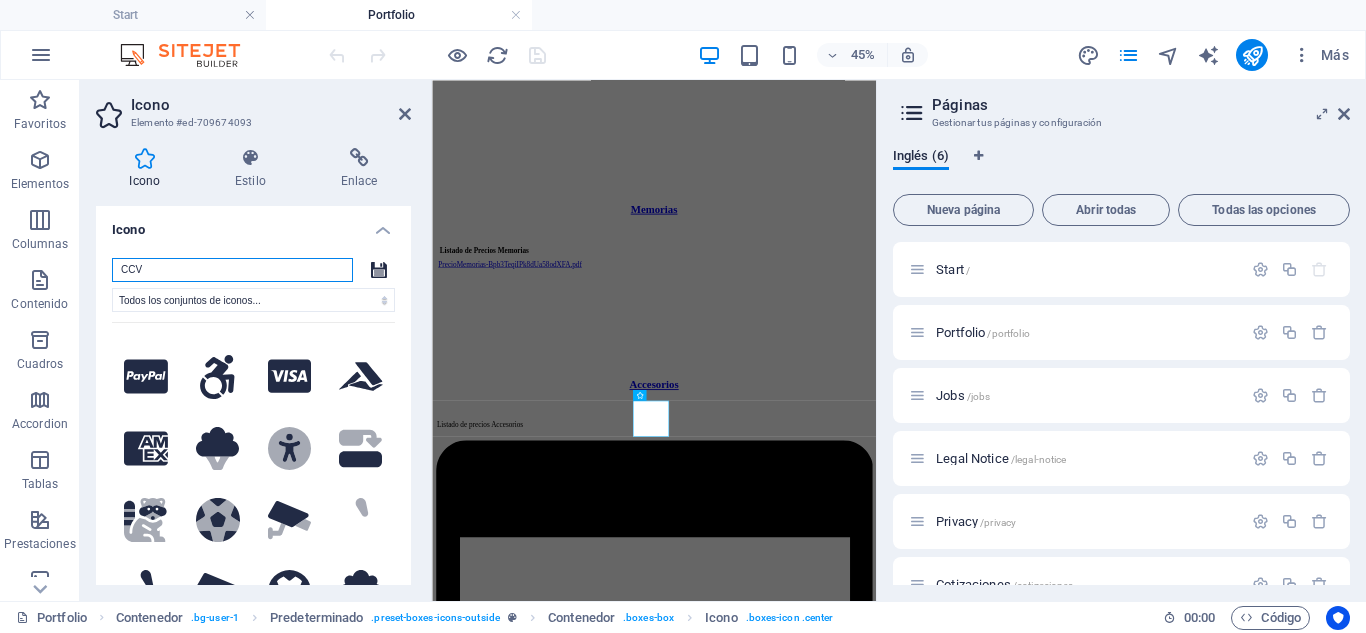 scroll, scrollTop: 0, scrollLeft: 0, axis: both 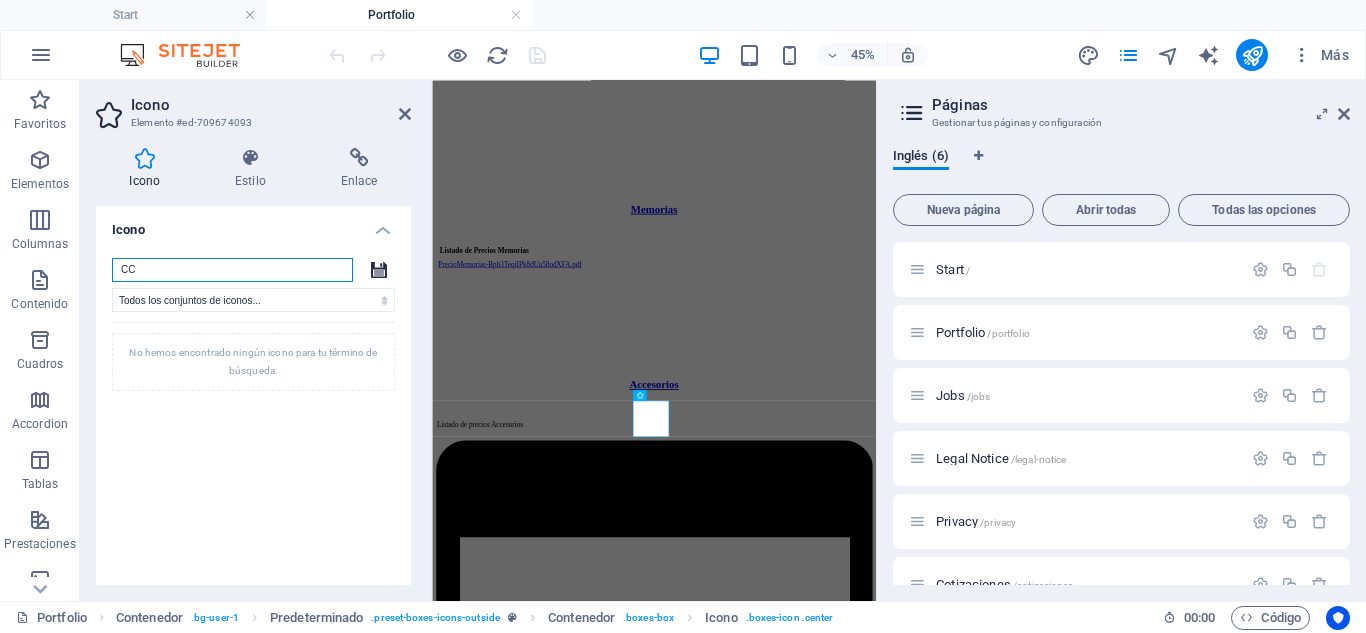 type on "C" 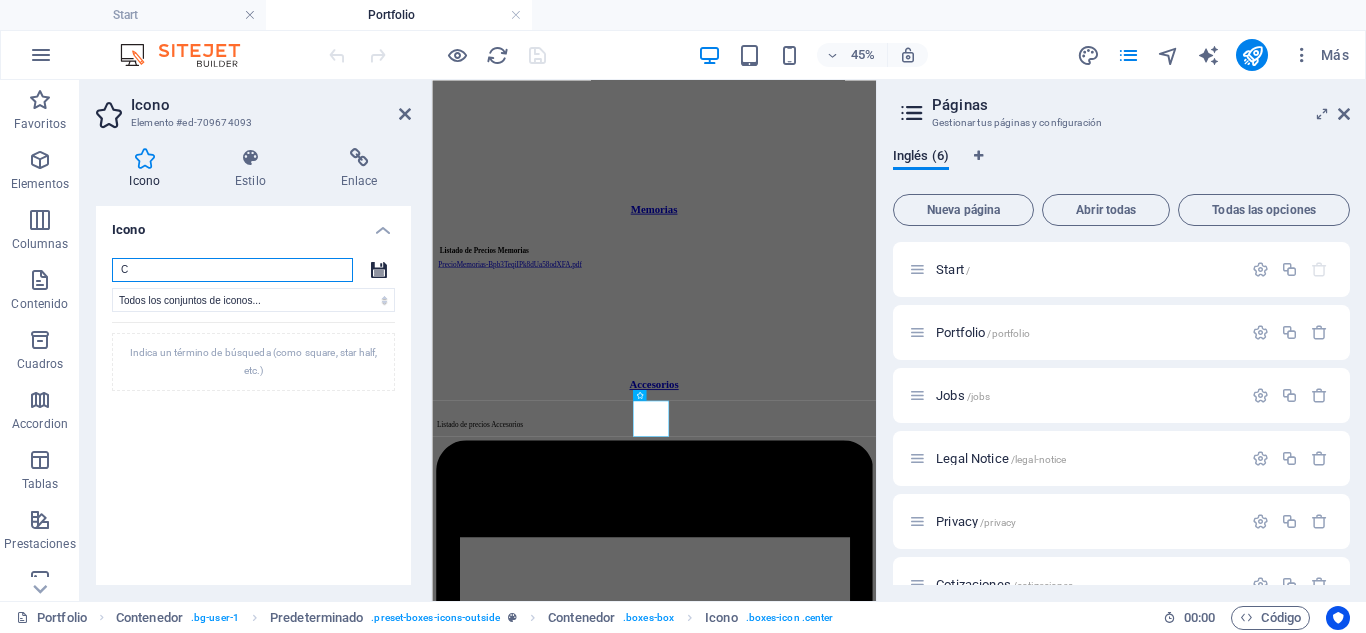 type on "CA" 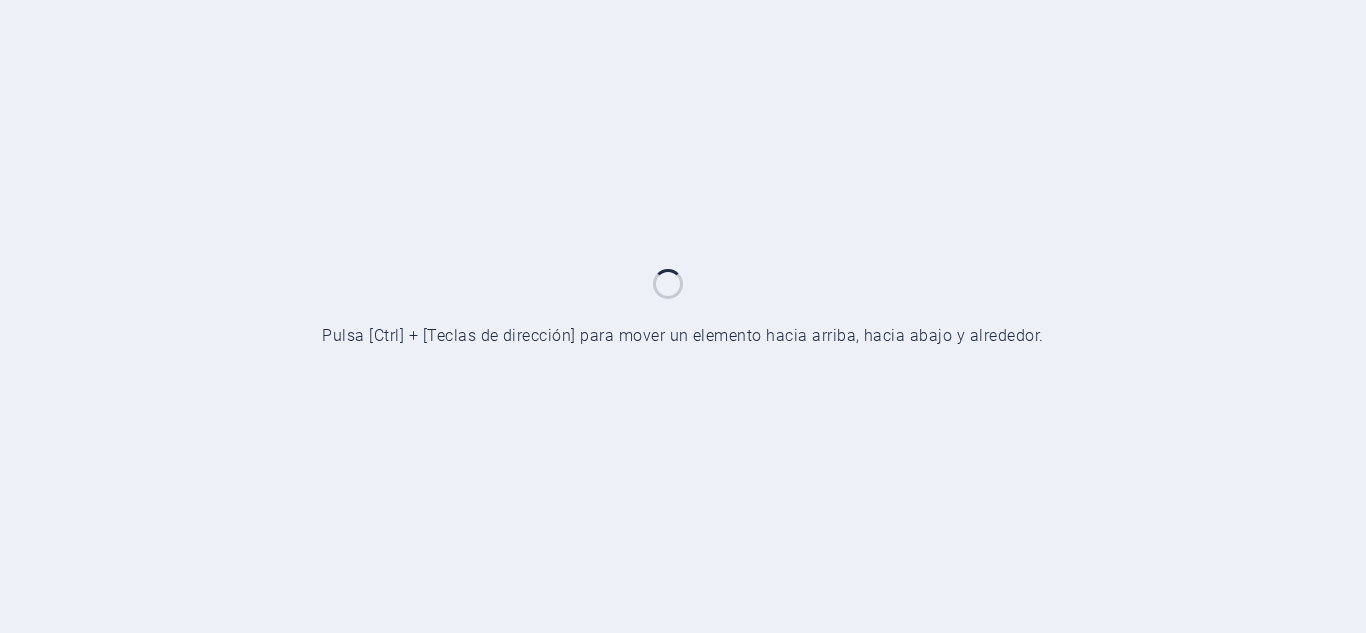 scroll, scrollTop: 0, scrollLeft: 0, axis: both 